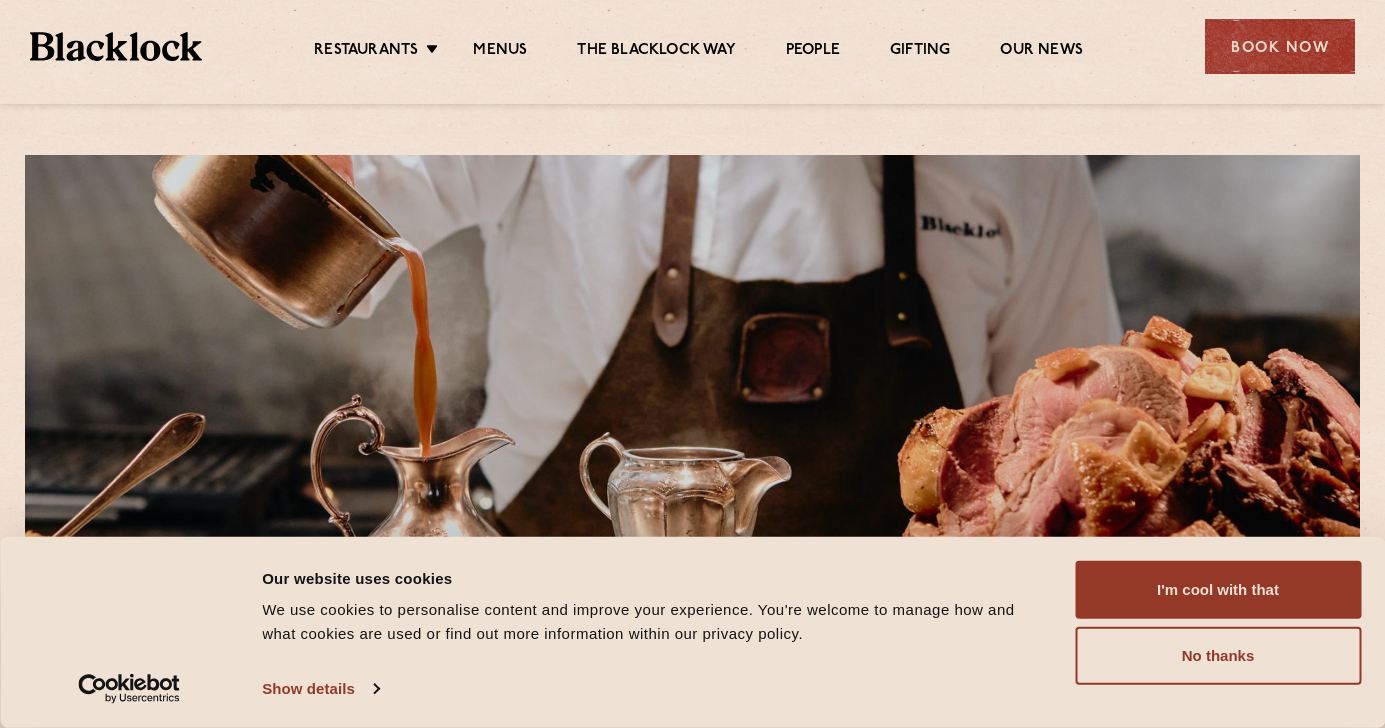 scroll, scrollTop: 0, scrollLeft: 0, axis: both 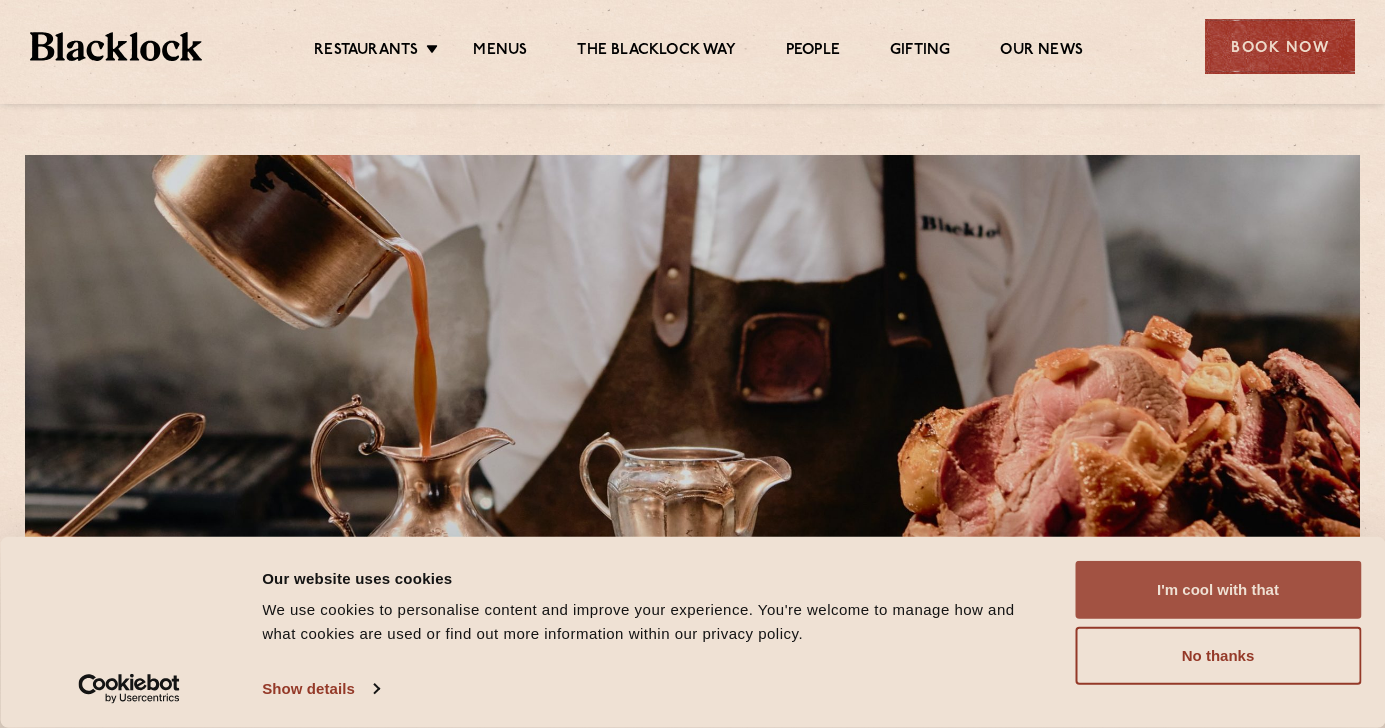 click on "I'm cool with that" at bounding box center (1218, 590) 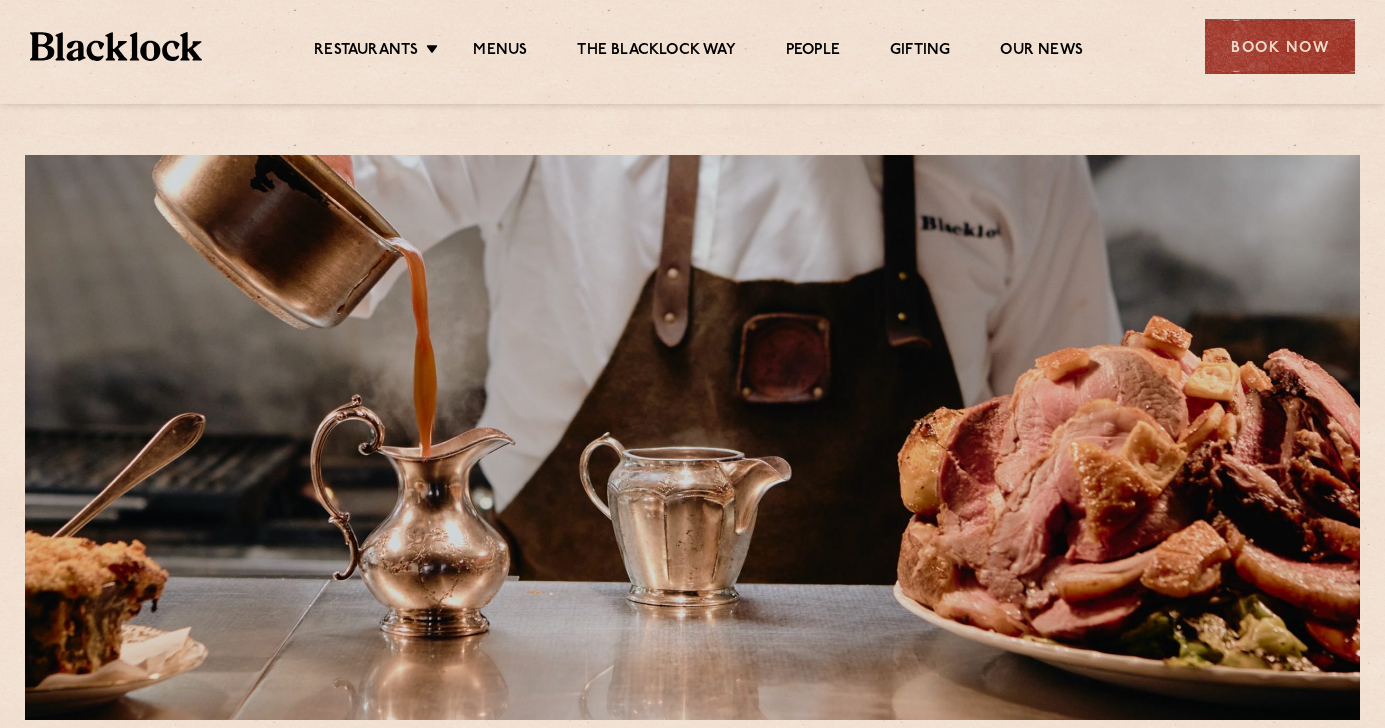 click on "Restaurants Soho City Shoreditch Covent Garden Canary Wharf Manchester Birmingham Menus The Blacklock Way People Gifting Our News Book Now" at bounding box center (692, 44) 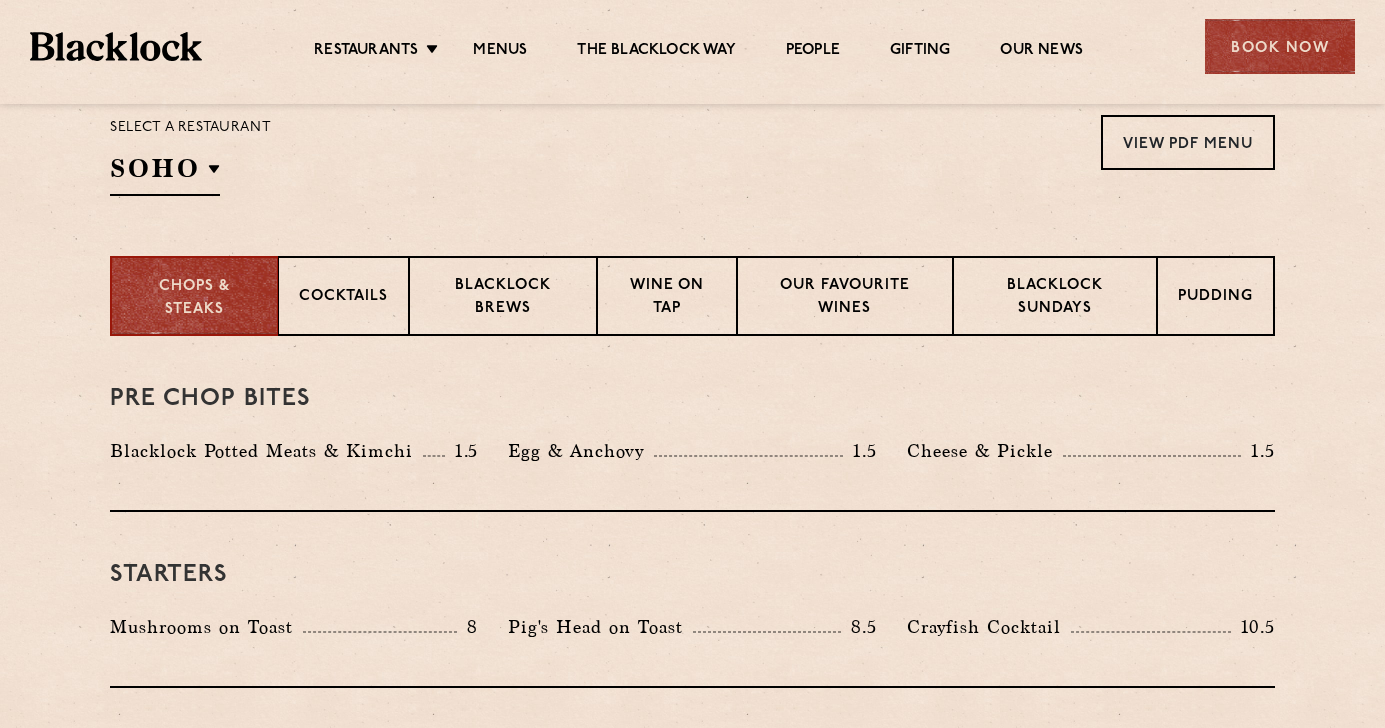scroll, scrollTop: 756, scrollLeft: 0, axis: vertical 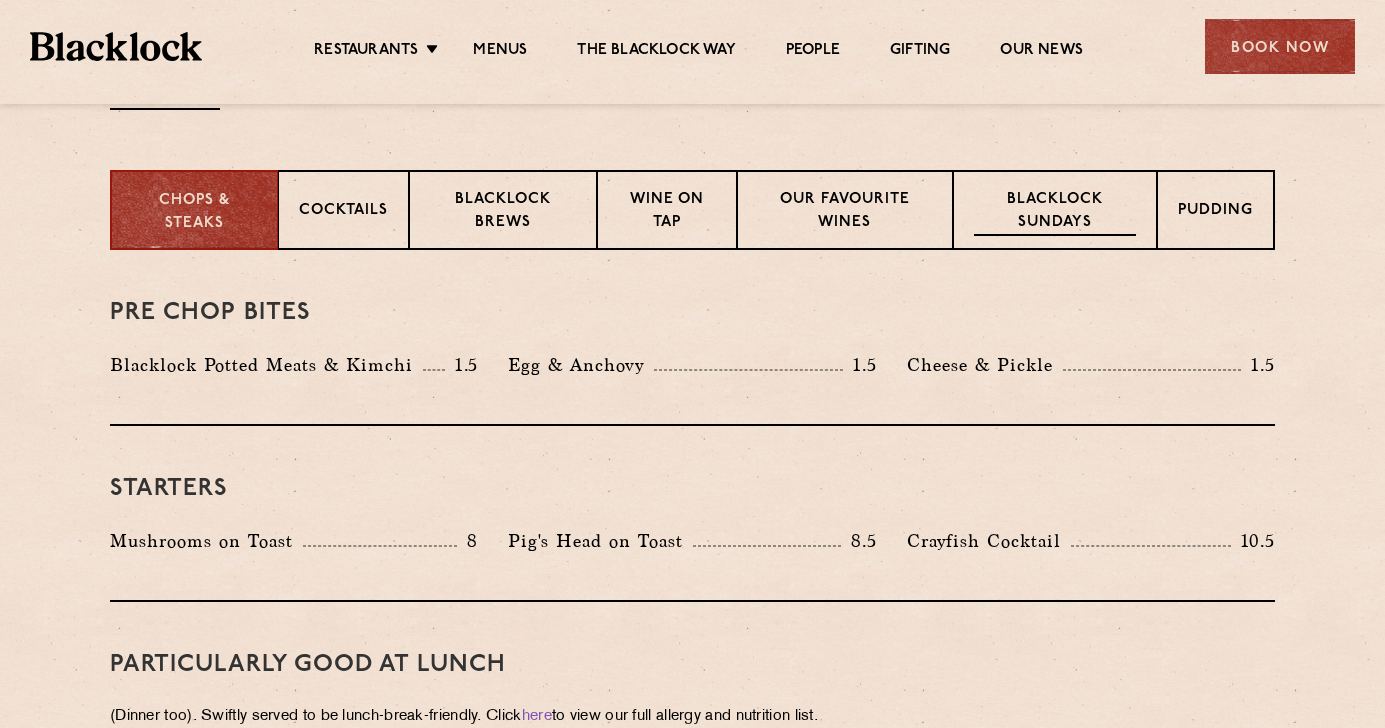 click on "Blacklock Sundays" at bounding box center (1055, 212) 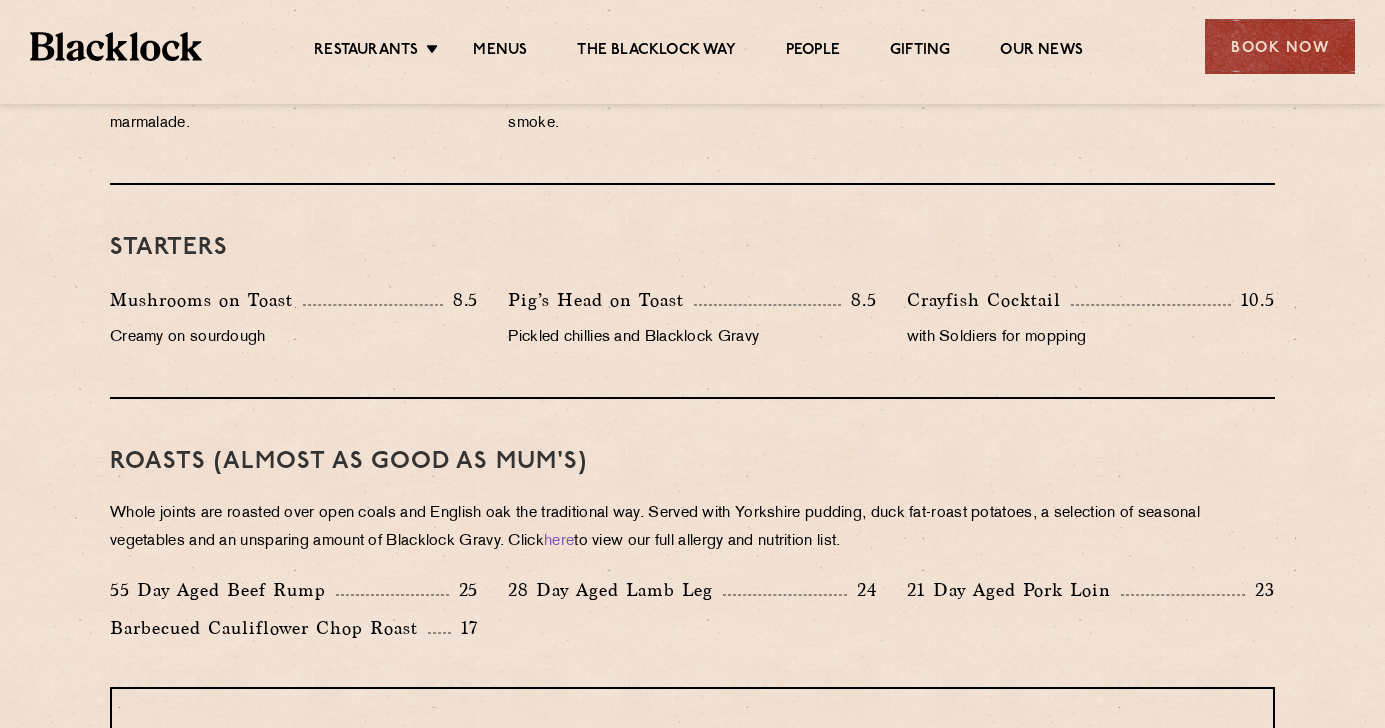 scroll, scrollTop: 1141, scrollLeft: 0, axis: vertical 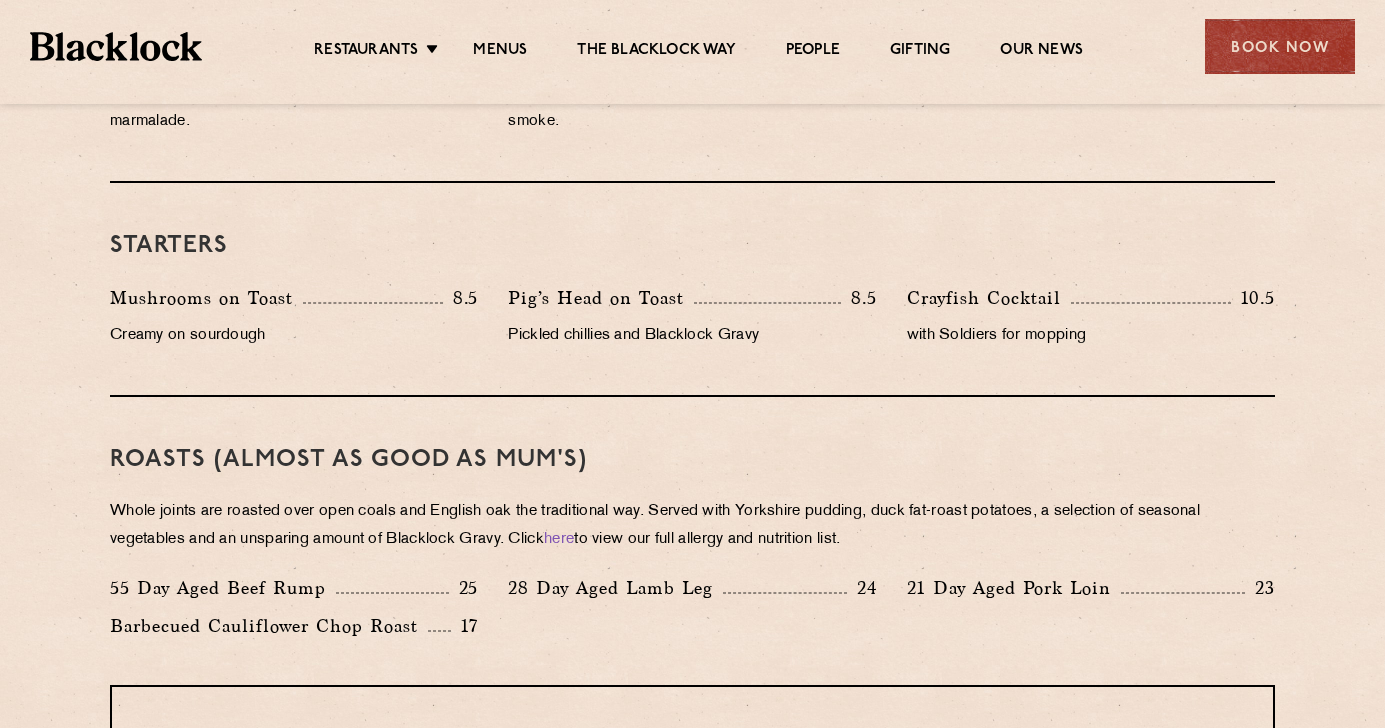 click on "Whole joints are roasted over open coals and English oak the traditional way. Served with Yorkshire pudding, duck fat-roast potatoes, a selection of seasonal vegetables and an unsparing amount of Blacklock Gravy. Click  here  to view our full allergy and nutrition list." at bounding box center (692, 526) 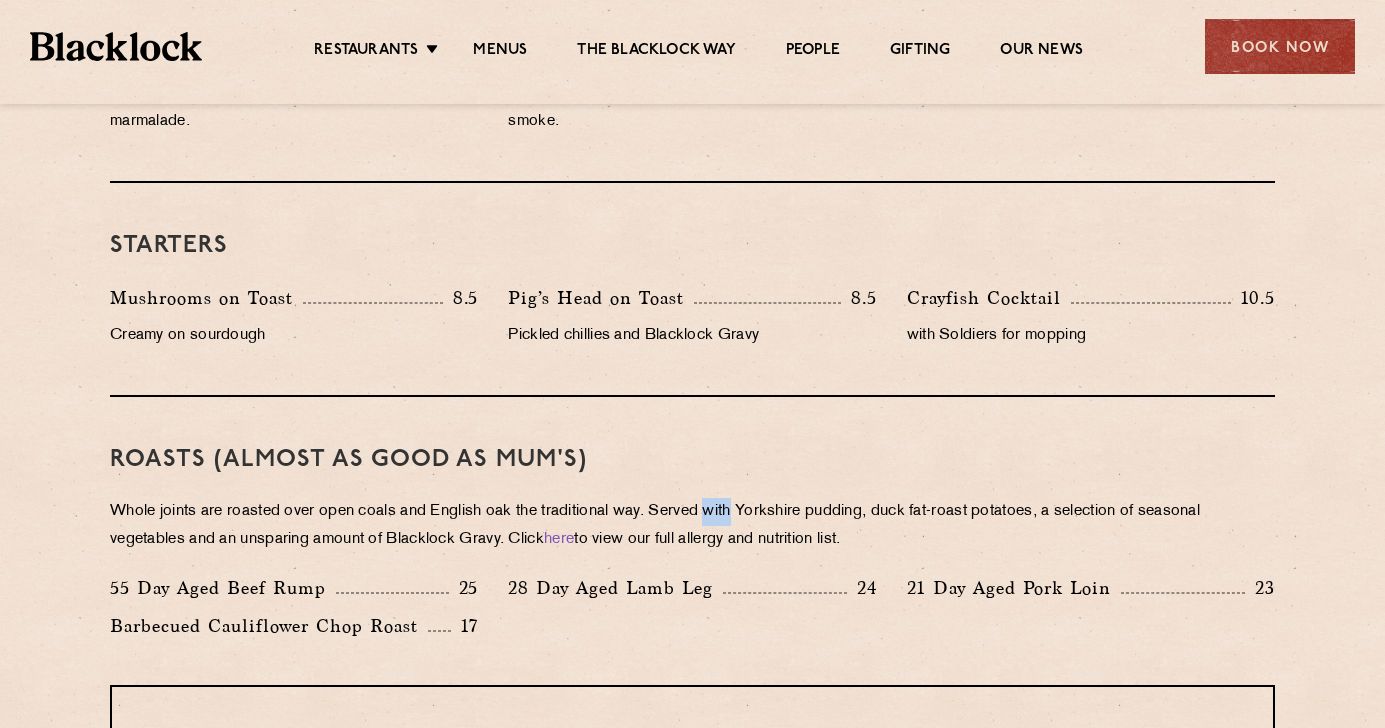 click on "Whole joints are roasted over open coals and English oak the traditional way. Served with Yorkshire pudding, duck fat-roast potatoes, a selection of seasonal vegetables and an unsparing amount of Blacklock Gravy. Click  here  to view our full allergy and nutrition list." at bounding box center [692, 526] 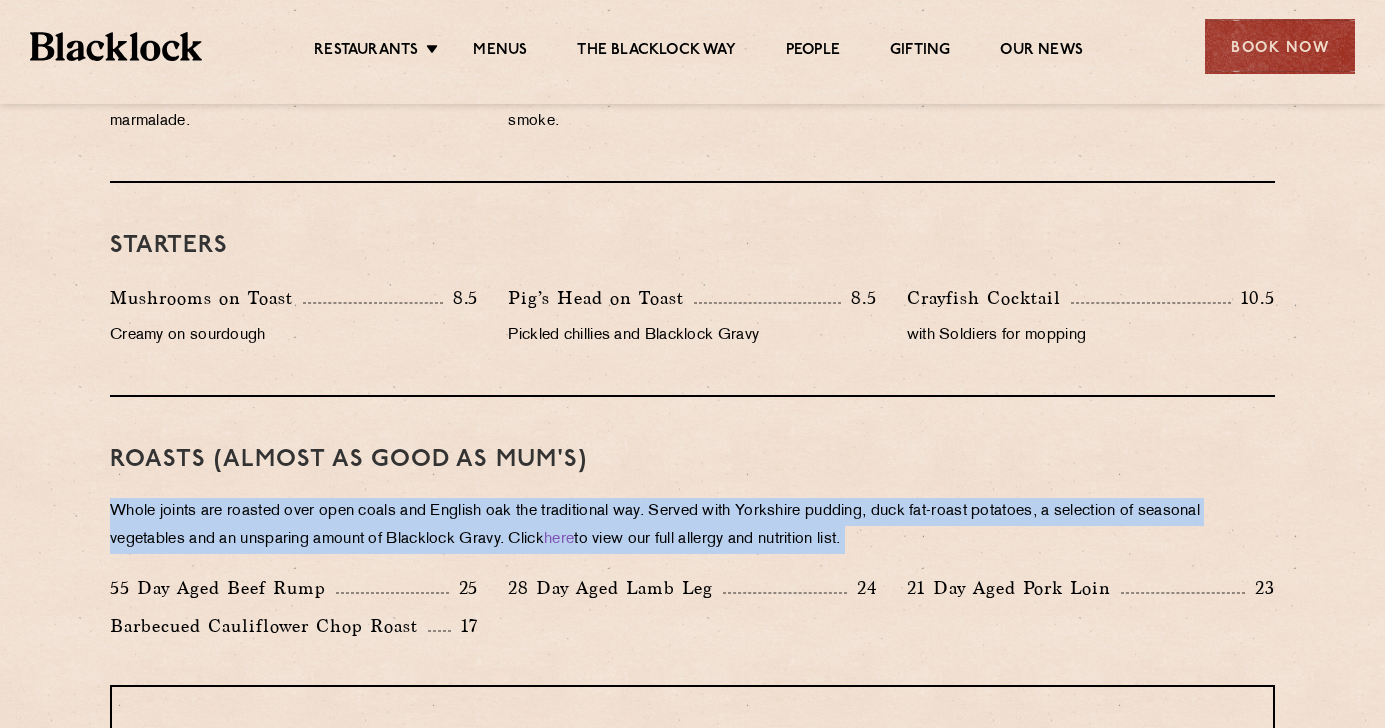 click on "Whole joints are roasted over open coals and English oak the traditional way. Served with Yorkshire pudding, duck fat-roast potatoes, a selection of seasonal vegetables and an unsparing amount of Blacklock Gravy. Click  here  to view our full allergy and nutrition list." at bounding box center [692, 526] 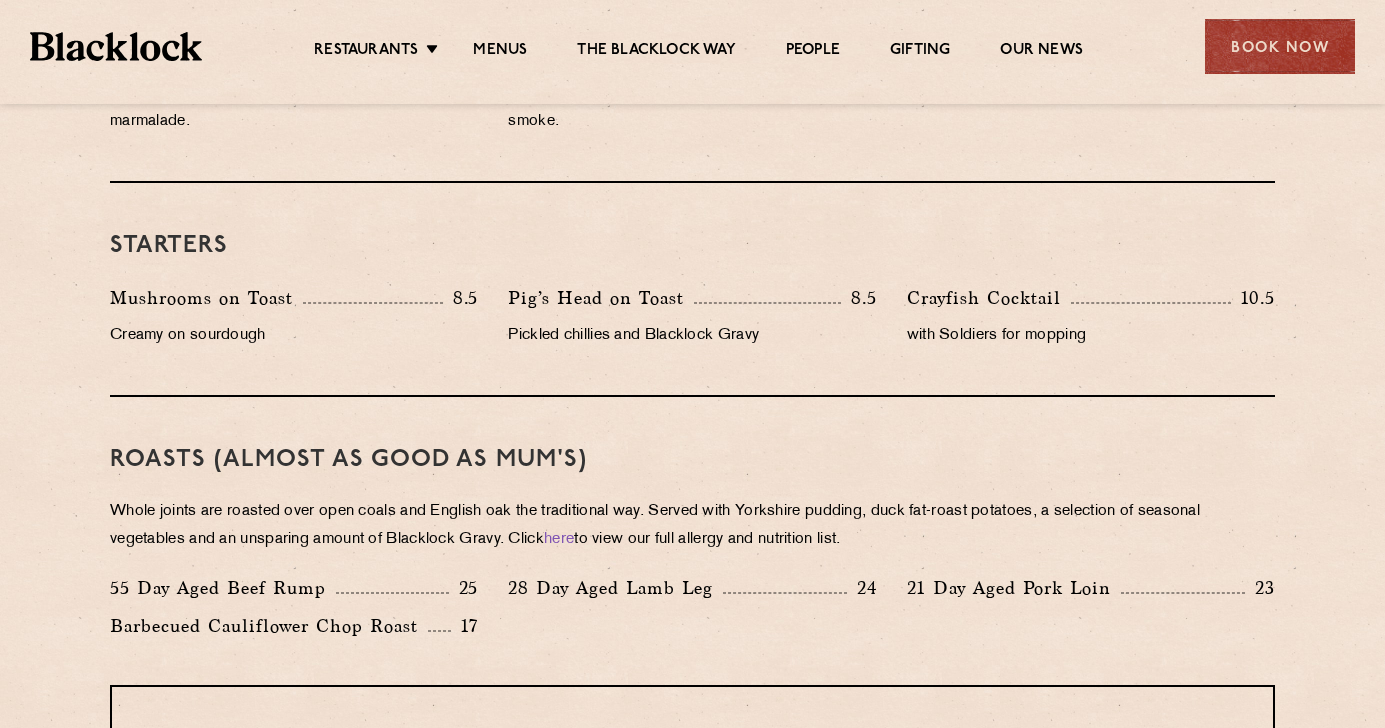 click on "Whole joints are roasted over open coals and English oak the traditional way. Served with Yorkshire pudding, duck fat-roast potatoes, a selection of seasonal vegetables and an unsparing amount of Blacklock Gravy. Click  here  to view our full allergy and nutrition list." at bounding box center [692, 526] 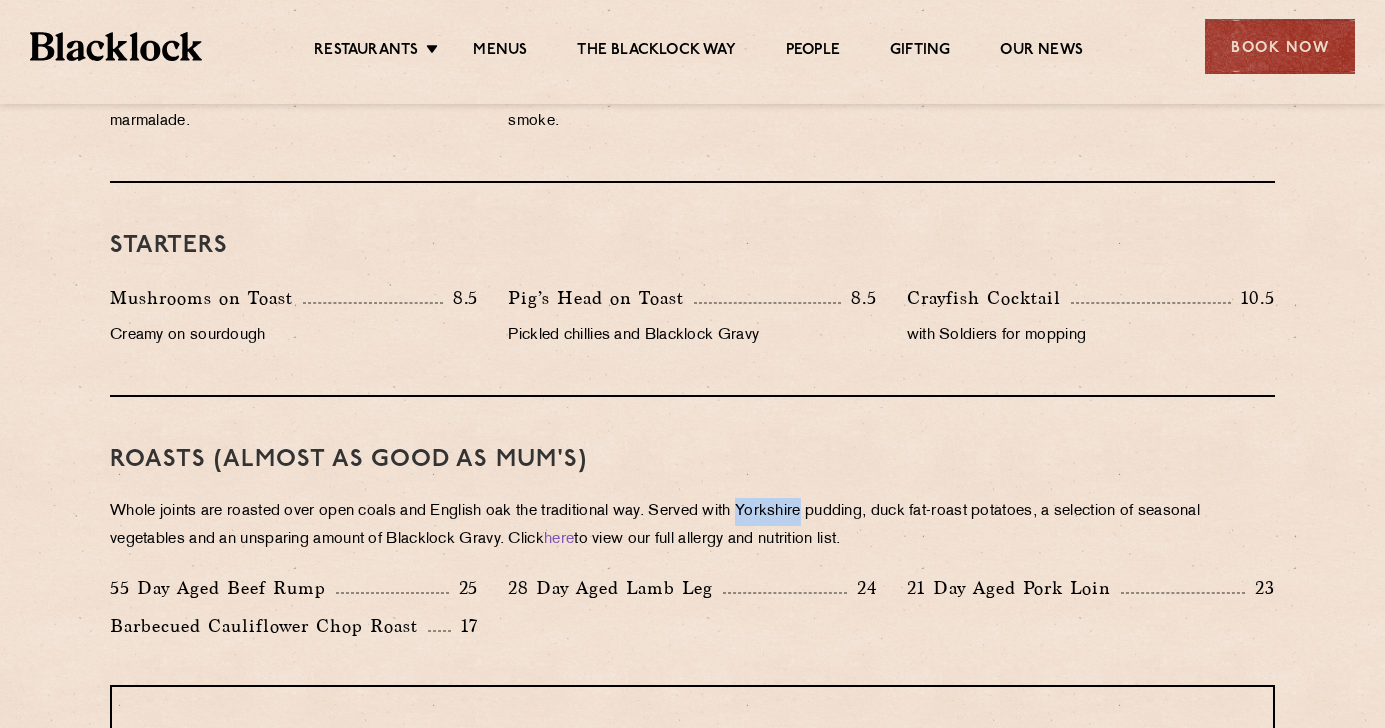click on "Whole joints are roasted over open coals and English oak the traditional way. Served with Yorkshire pudding, duck fat-roast potatoes, a selection of seasonal vegetables and an unsparing amount of Blacklock Gravy. Click  here  to view our full allergy and nutrition list." at bounding box center (692, 526) 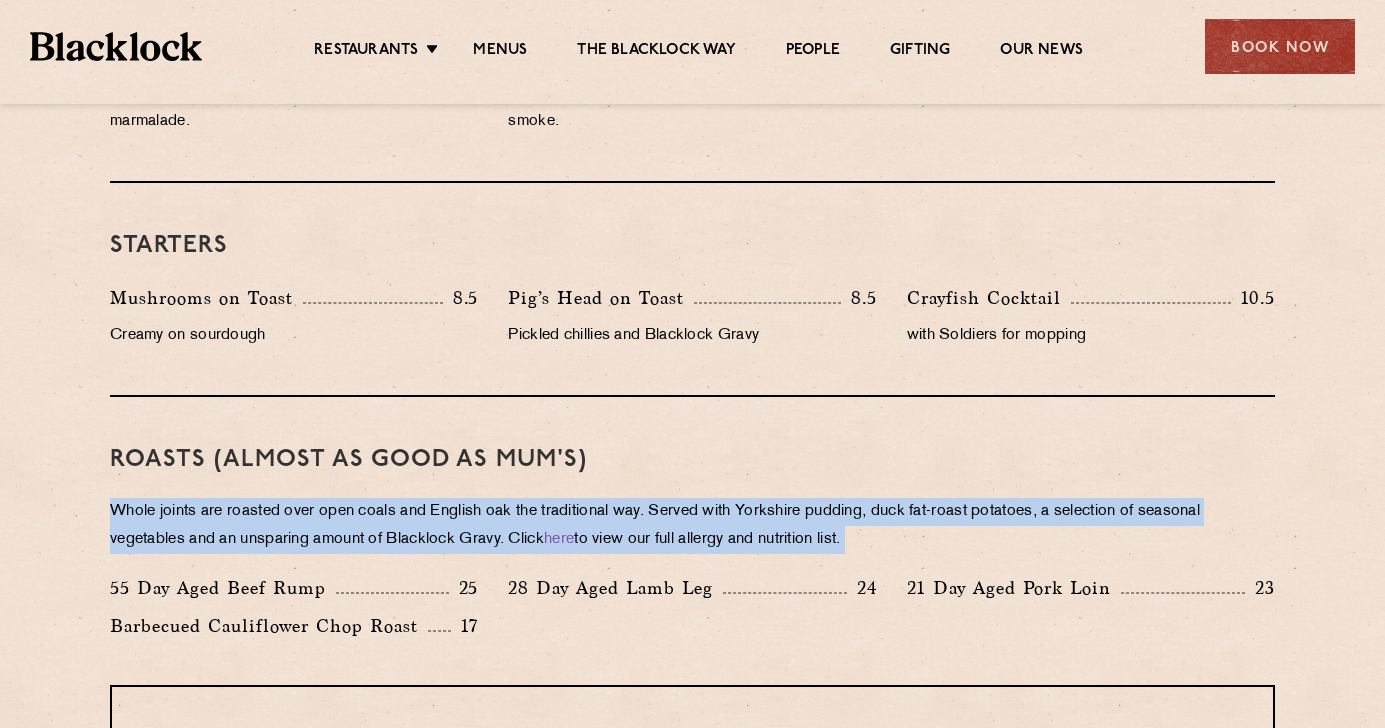 click on "Whole joints are roasted over open coals and English oak the traditional way. Served with Yorkshire pudding, duck fat-roast potatoes, a selection of seasonal vegetables and an unsparing amount of Blacklock Gravy. Click  here  to view our full allergy and nutrition list." at bounding box center [692, 526] 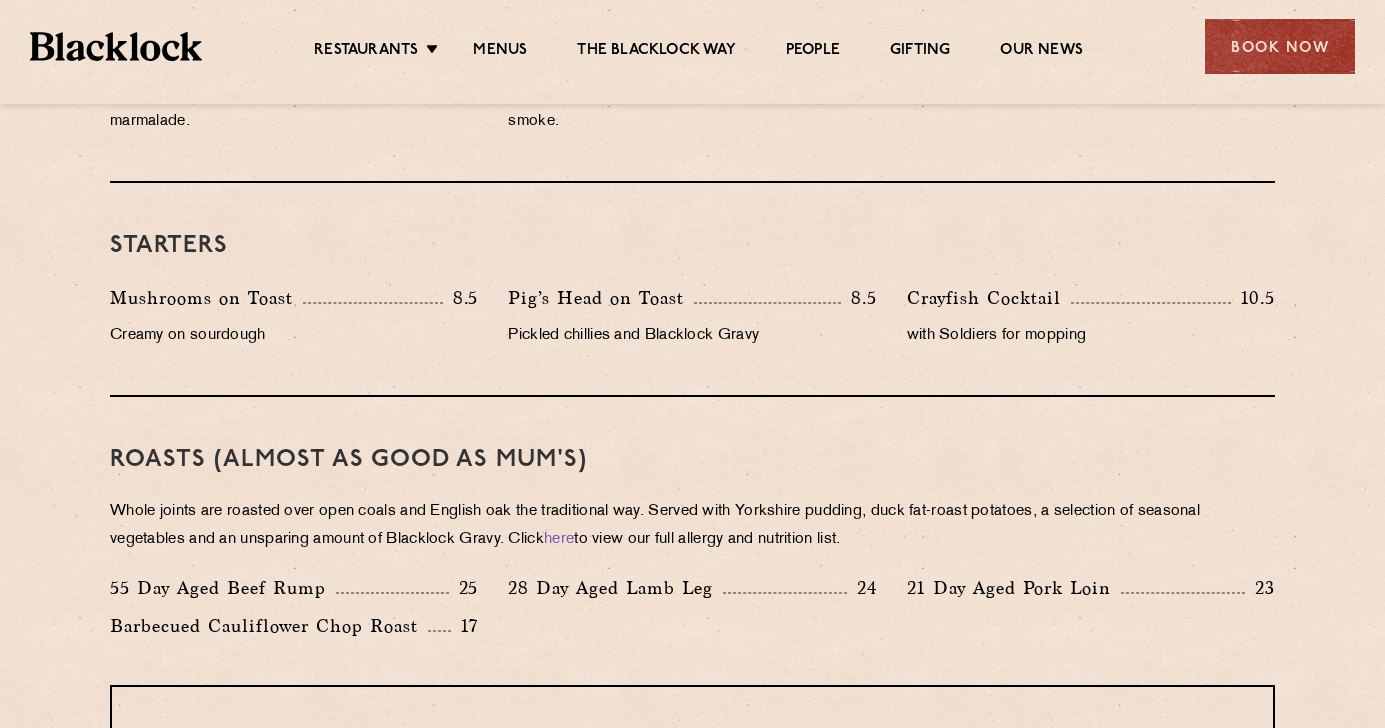 click on "Whole joints are roasted over open coals and English oak the traditional way. Served with Yorkshire pudding, duck fat-roast potatoes, a selection of seasonal vegetables and an unsparing amount of Blacklock Gravy. Click  here  to view our full allergy and nutrition list." at bounding box center [692, 526] 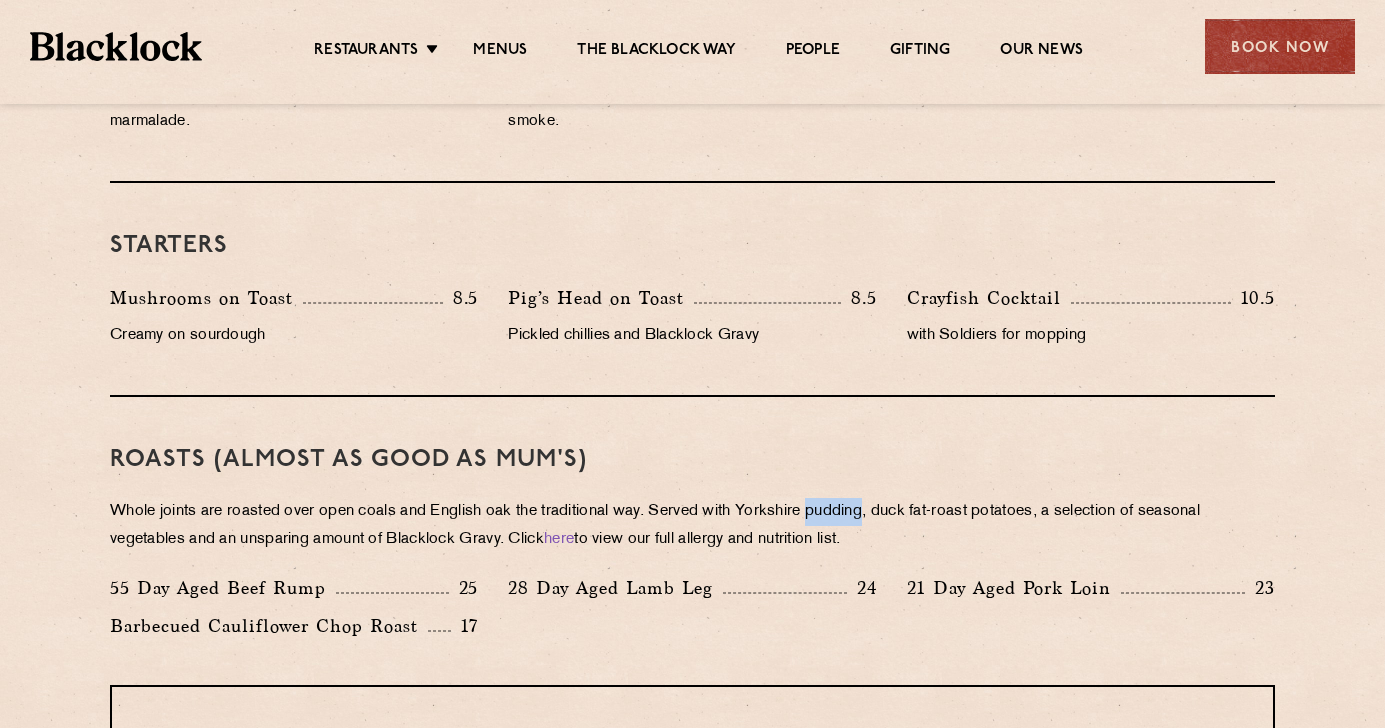 click on "Whole joints are roasted over open coals and English oak the traditional way. Served with Yorkshire pudding, duck fat-roast potatoes, a selection of seasonal vegetables and an unsparing amount of Blacklock Gravy. Click  here  to view our full allergy and nutrition list." at bounding box center [692, 526] 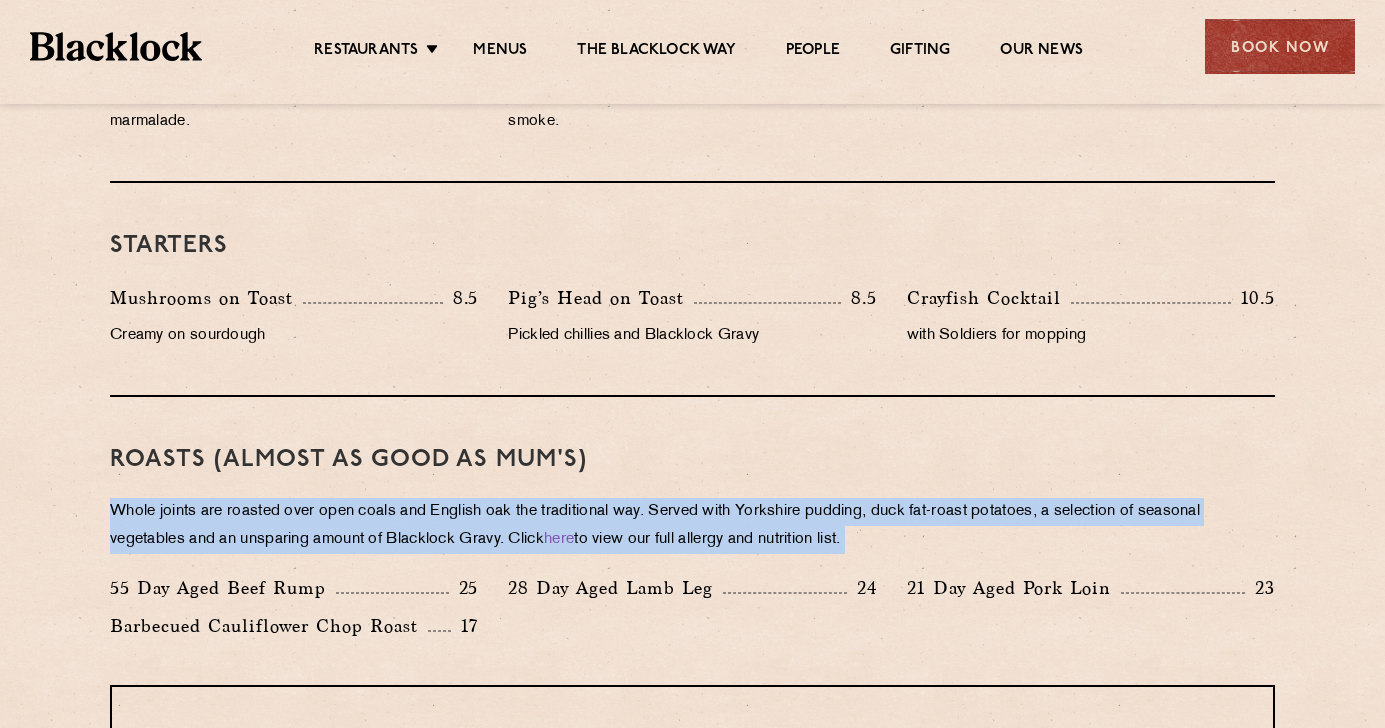 click on "Whole joints are roasted over open coals and English oak the traditional way. Served with Yorkshire pudding, duck fat-roast potatoes, a selection of seasonal vegetables and an unsparing amount of Blacklock Gravy. Click  here  to view our full allergy and nutrition list." at bounding box center (692, 526) 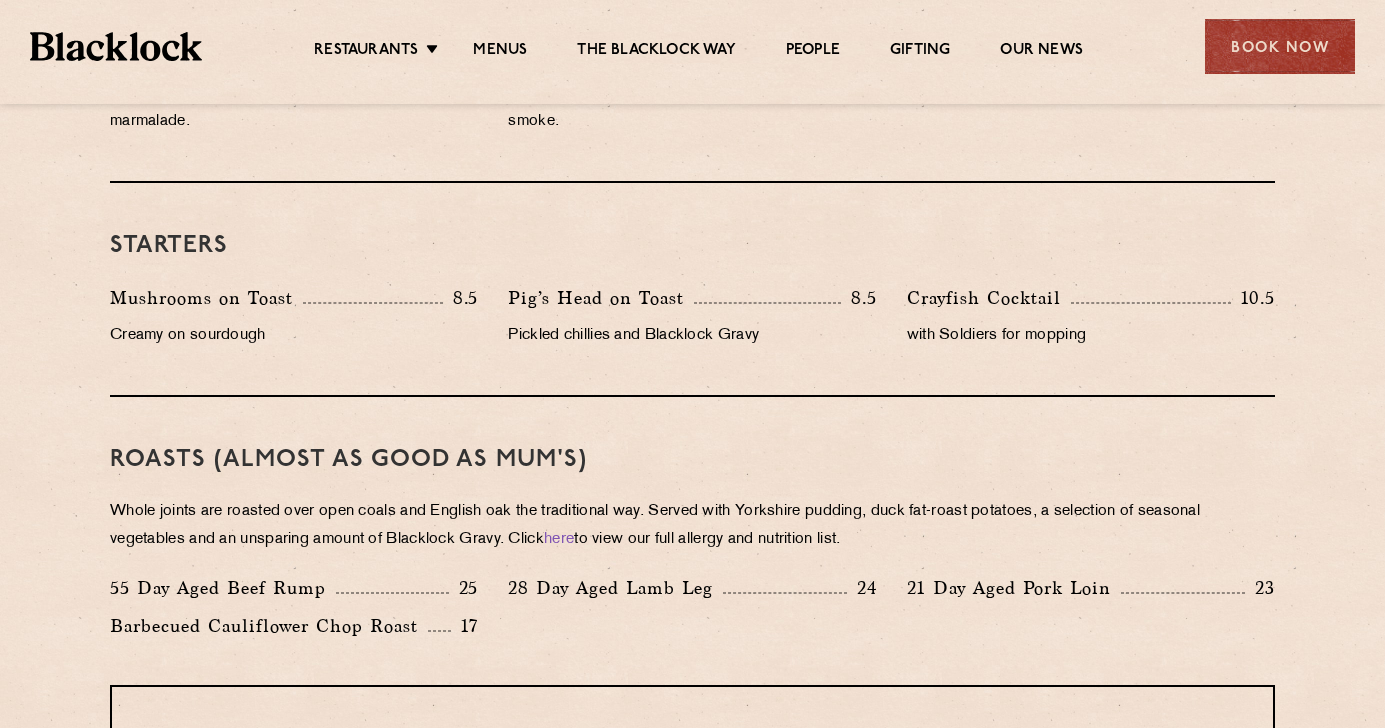 click on "Whole joints are roasted over open coals and English oak the traditional way. Served with Yorkshire pudding, duck fat-roast potatoes, a selection of seasonal vegetables and an unsparing amount of Blacklock Gravy. Click  here  to view our full allergy and nutrition list." at bounding box center [692, 526] 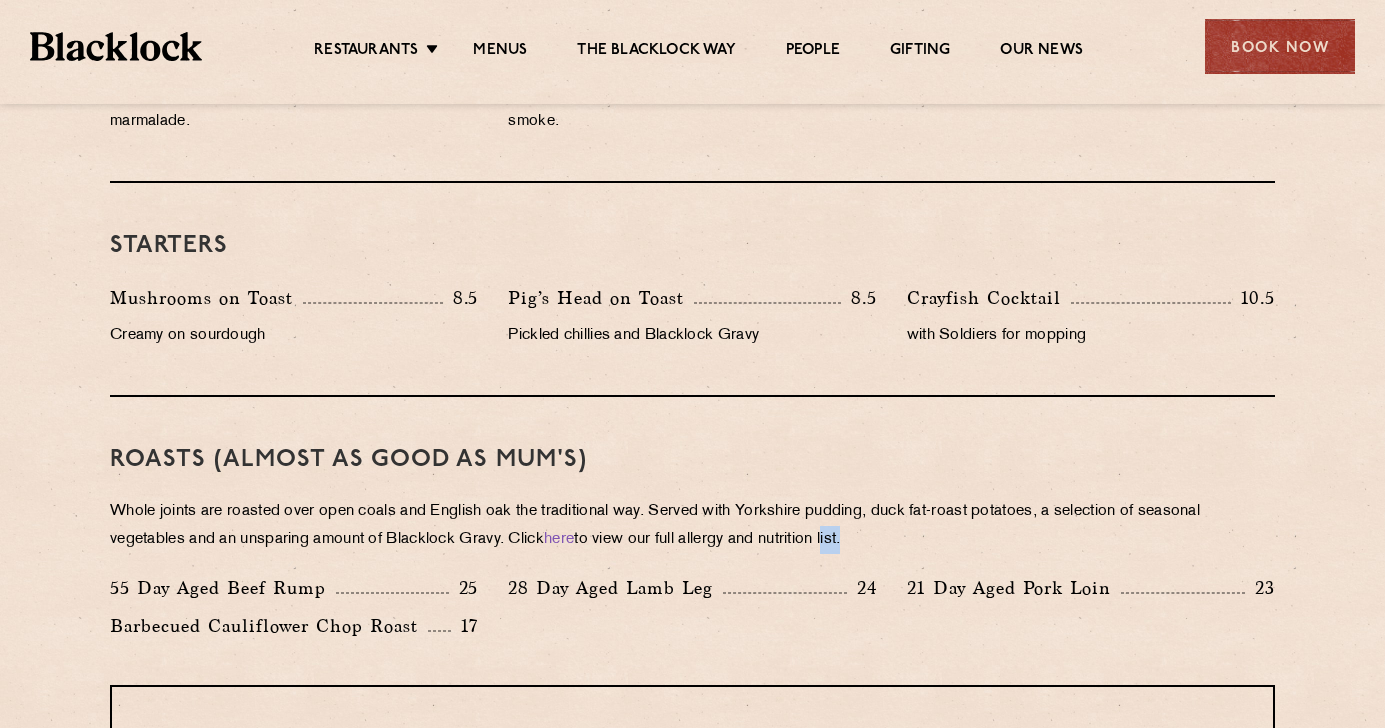 click on "Whole joints are roasted over open coals and English oak the traditional way. Served with Yorkshire pudding, duck fat-roast potatoes, a selection of seasonal vegetables and an unsparing amount of Blacklock Gravy. Click  here  to view our full allergy and nutrition list." at bounding box center (692, 526) 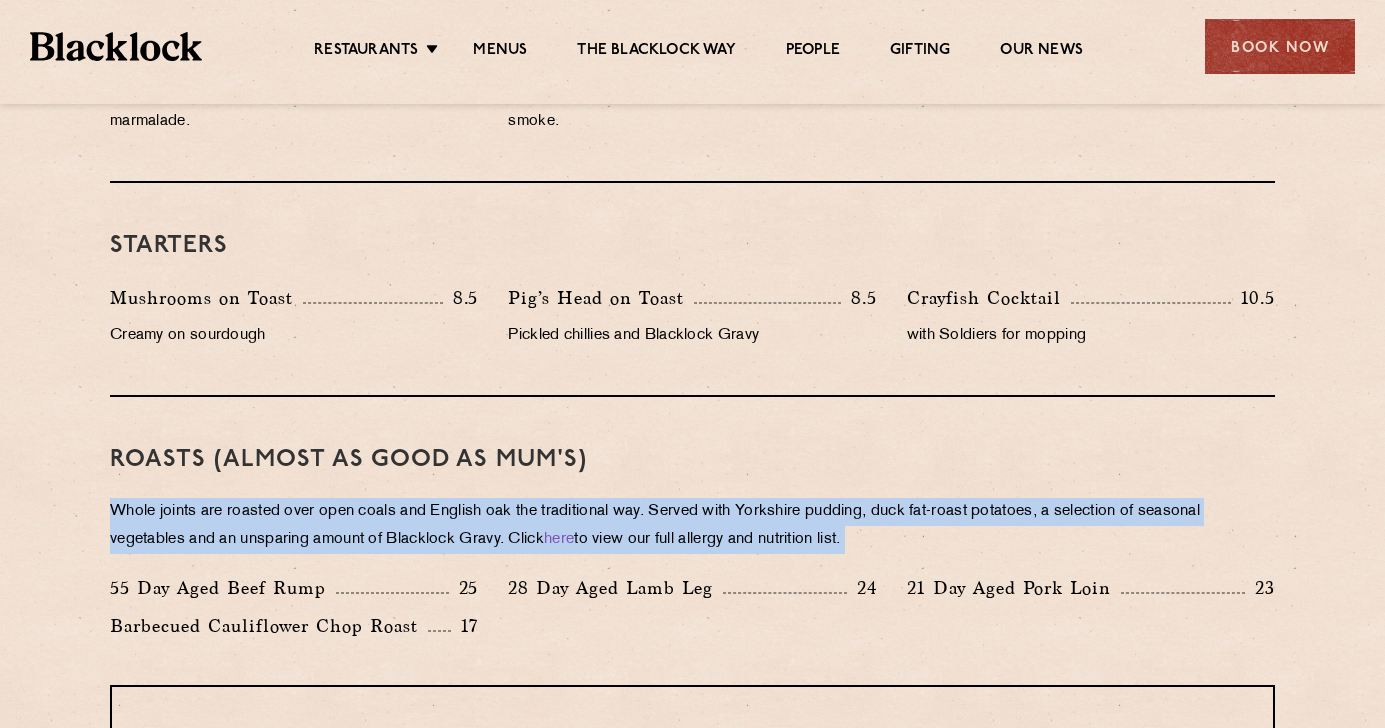 click on "Whole joints are roasted over open coals and English oak the traditional way. Served with Yorkshire pudding, duck fat-roast potatoes, a selection of seasonal vegetables and an unsparing amount of Blacklock Gravy. Click  here  to view our full allergy and nutrition list." at bounding box center (692, 526) 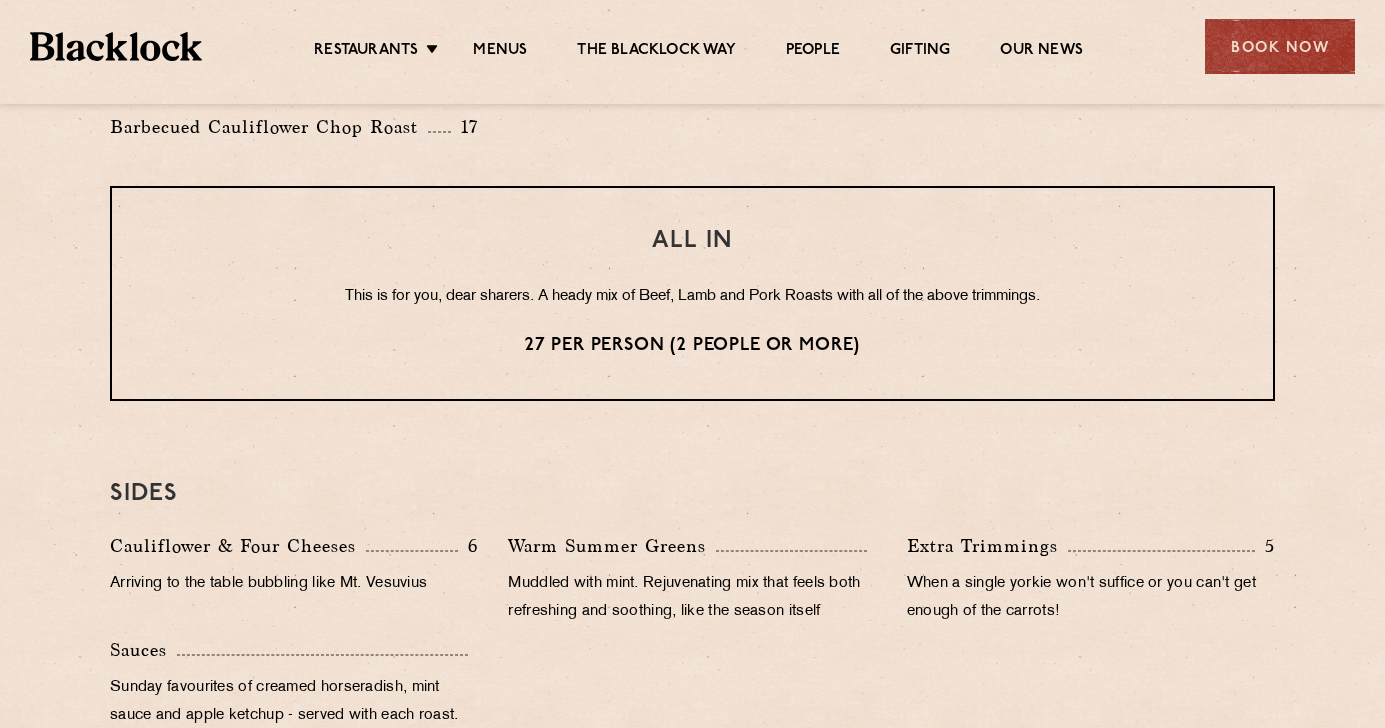 scroll, scrollTop: 1648, scrollLeft: 0, axis: vertical 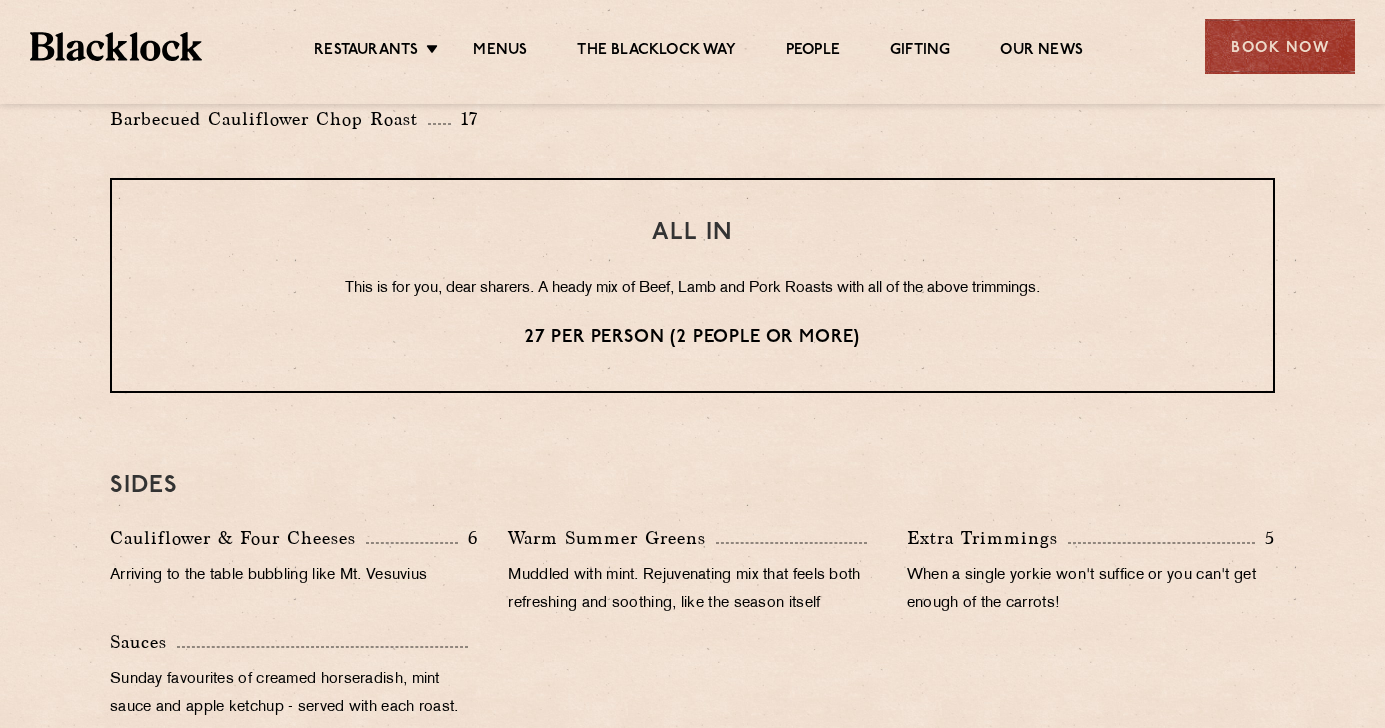 click on "Extra Trimmings 5 When a single yorkie won't suffice or you can't get enough of the carrots!" at bounding box center [1091, 576] 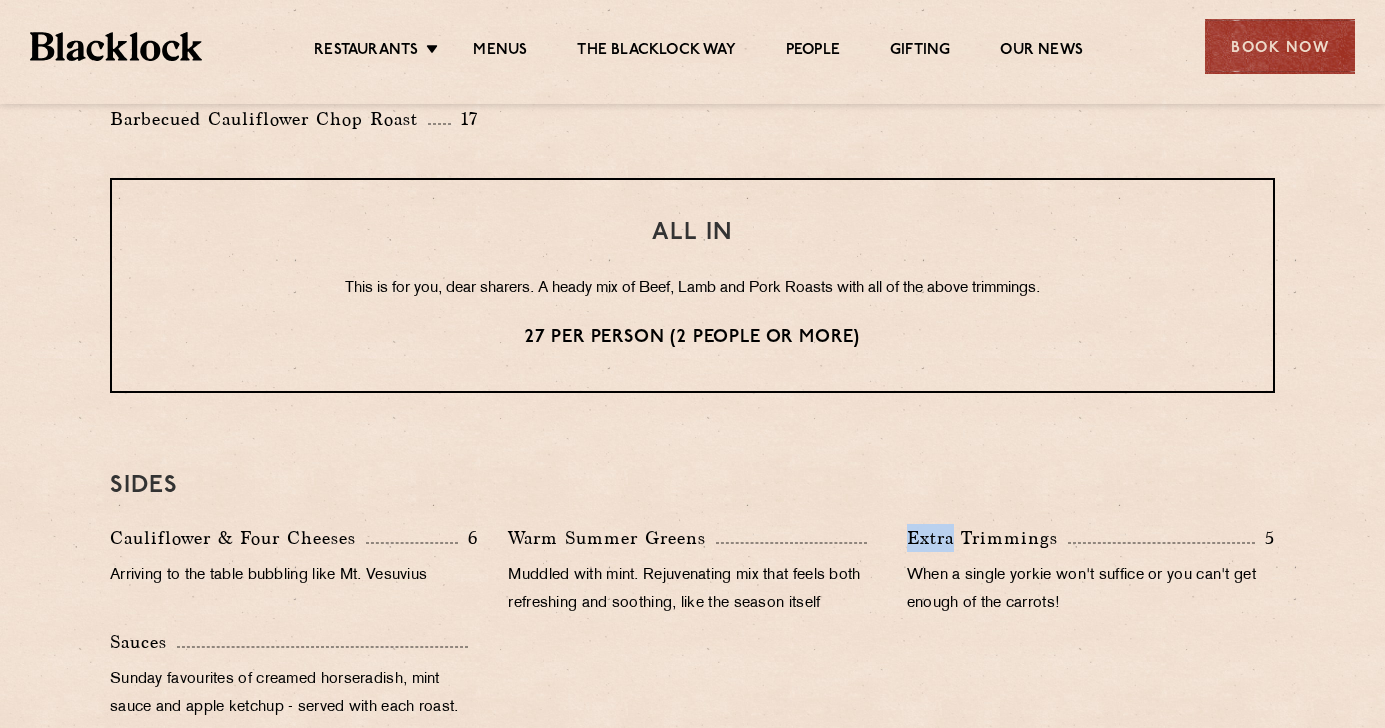 click on "Extra Trimmings 5 When a single yorkie won't suffice or you can't get enough of the carrots!" at bounding box center [1091, 576] 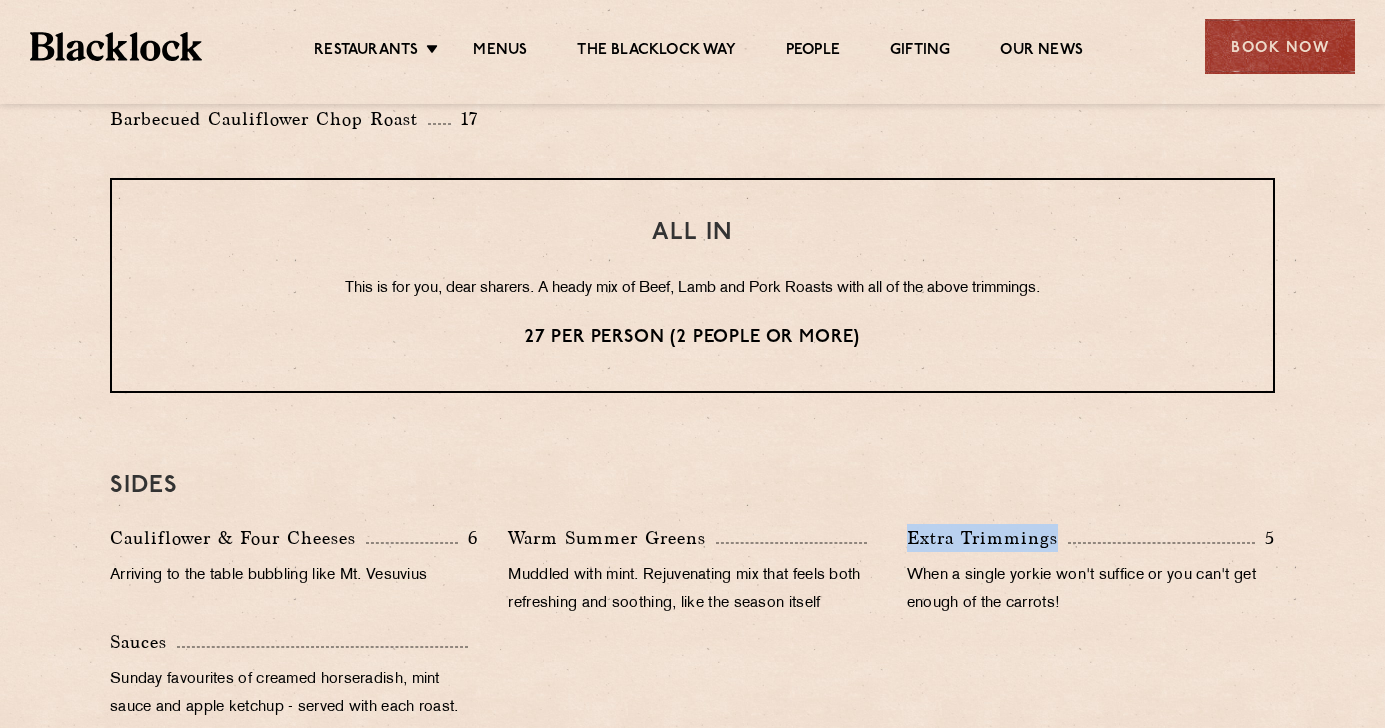 click on "Extra Trimmings 5 When a single yorkie won't suffice or you can't get enough of the carrots!" at bounding box center [1091, 576] 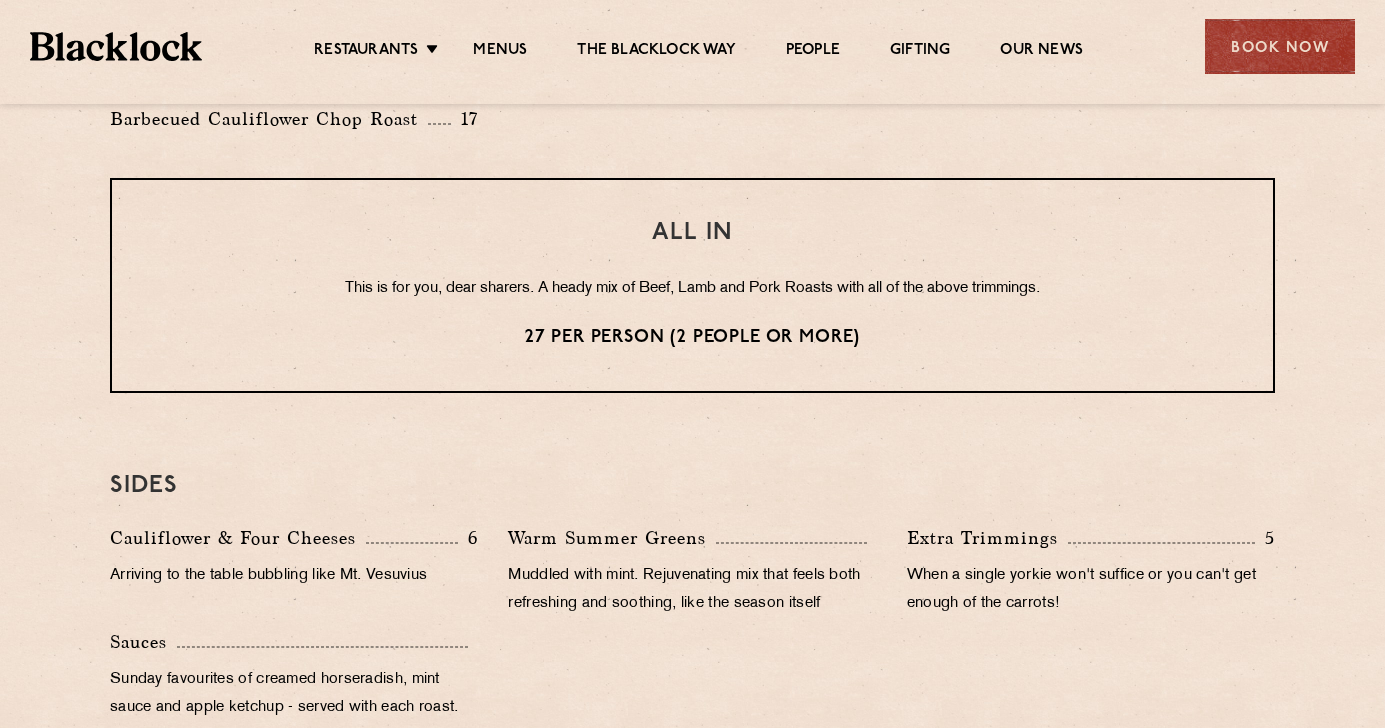 click on "Extra Trimmings 5 When a single yorkie won't suffice or you can't get enough of the carrots!" at bounding box center [1091, 576] 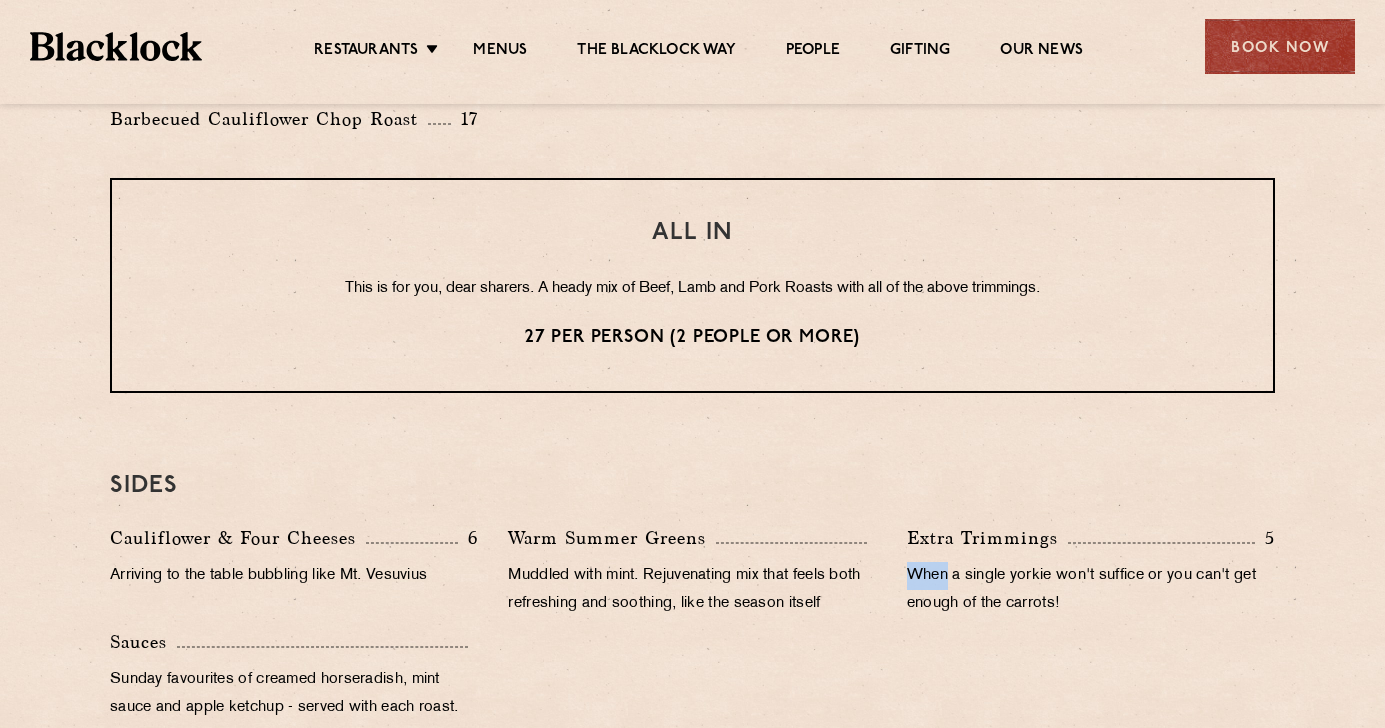 click on "Extra Trimmings 5 When a single yorkie won't suffice or you can't get enough of the carrots!" at bounding box center [1091, 576] 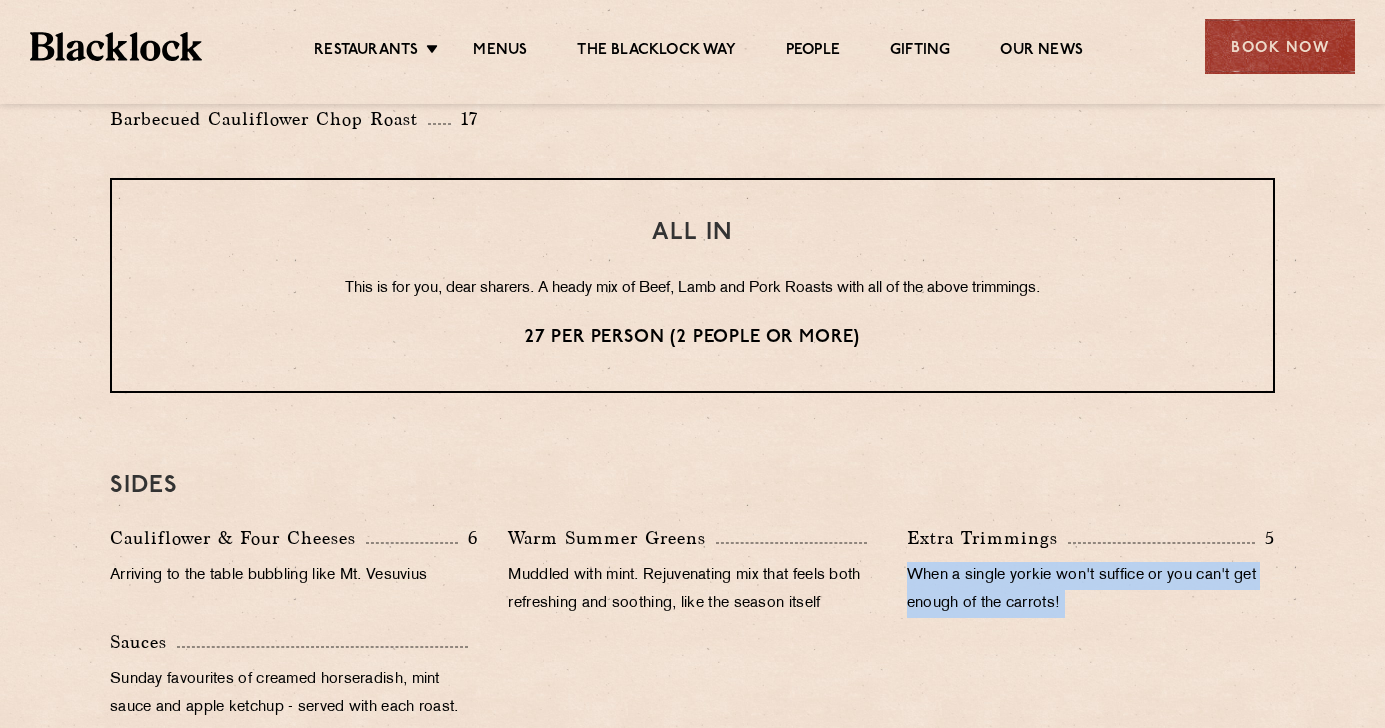 click on "Muddled with mint. Rejuvenating mix that feels both refreshing and soothing, like the season itself" at bounding box center [692, 590] 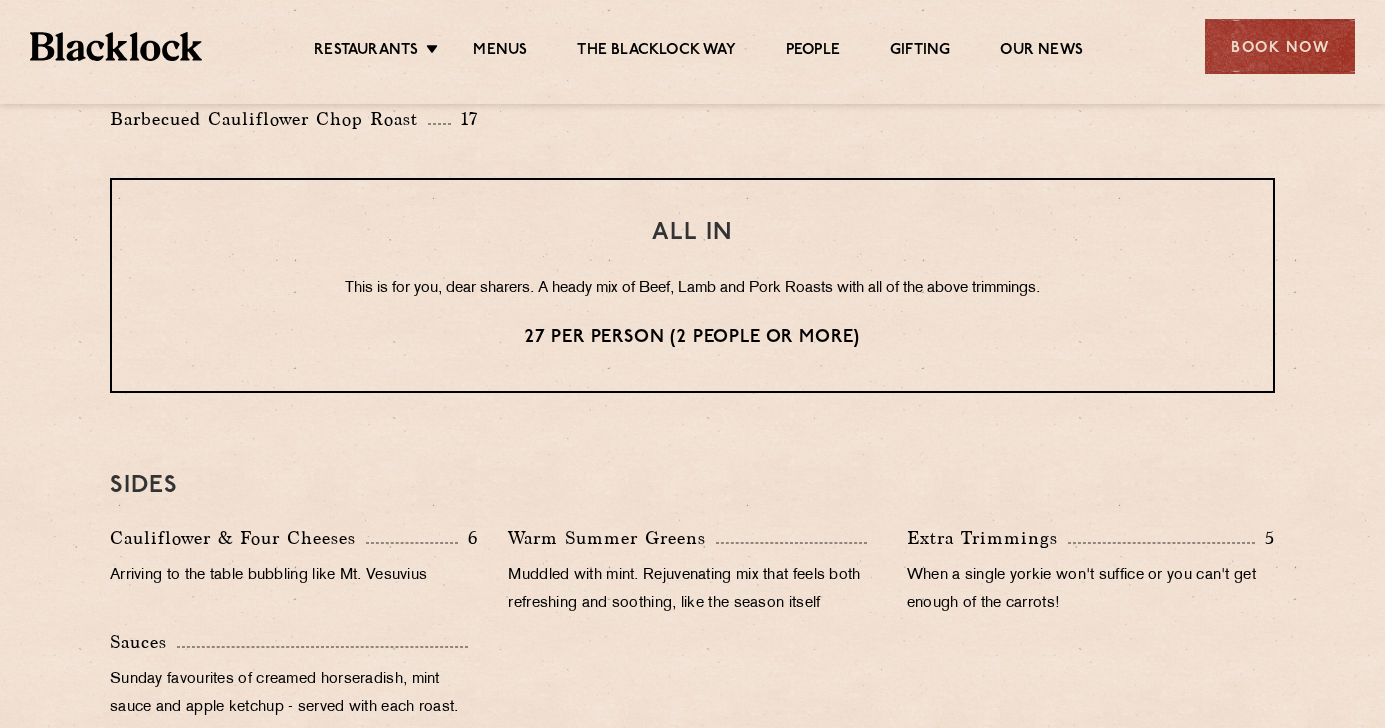 click on "Muddled with mint. Rejuvenating mix that feels both refreshing and soothing, like the season itself" at bounding box center [692, 590] 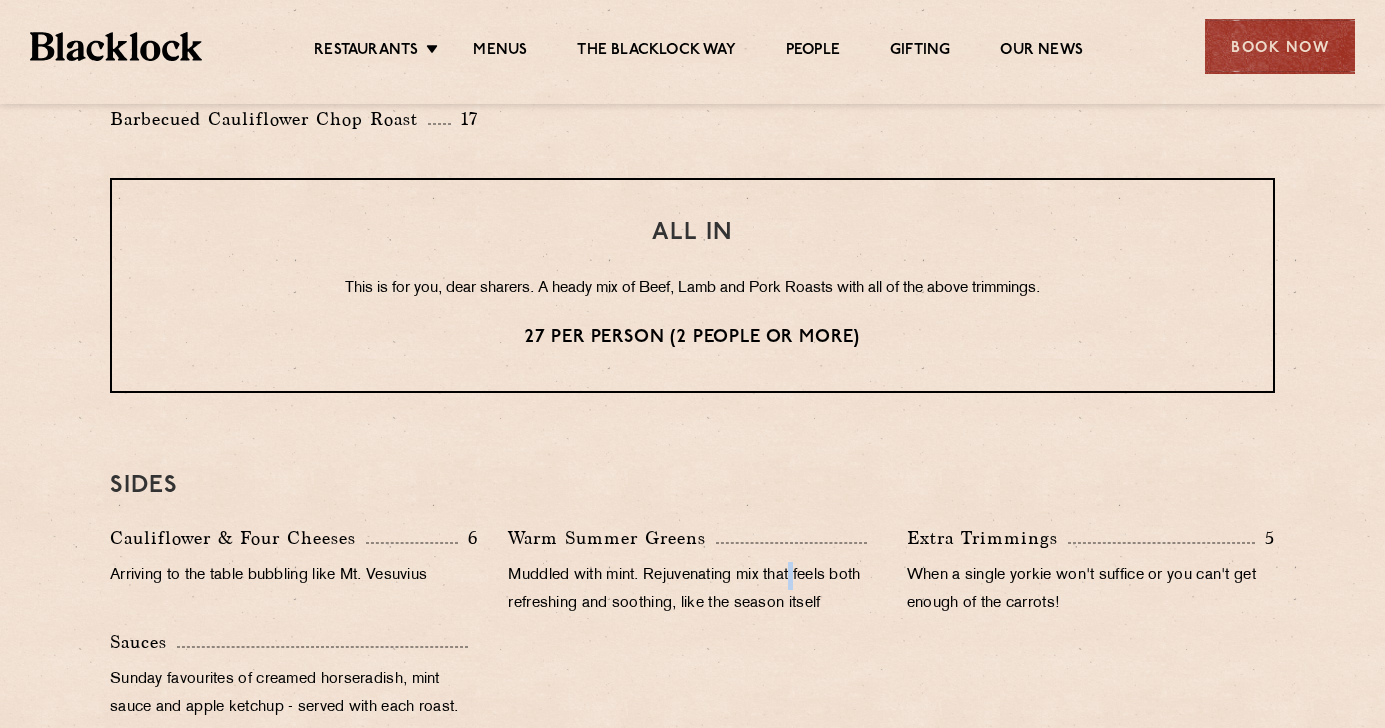 click on "Muddled with mint. Rejuvenating mix that feels both refreshing and soothing, like the season itself" at bounding box center (692, 590) 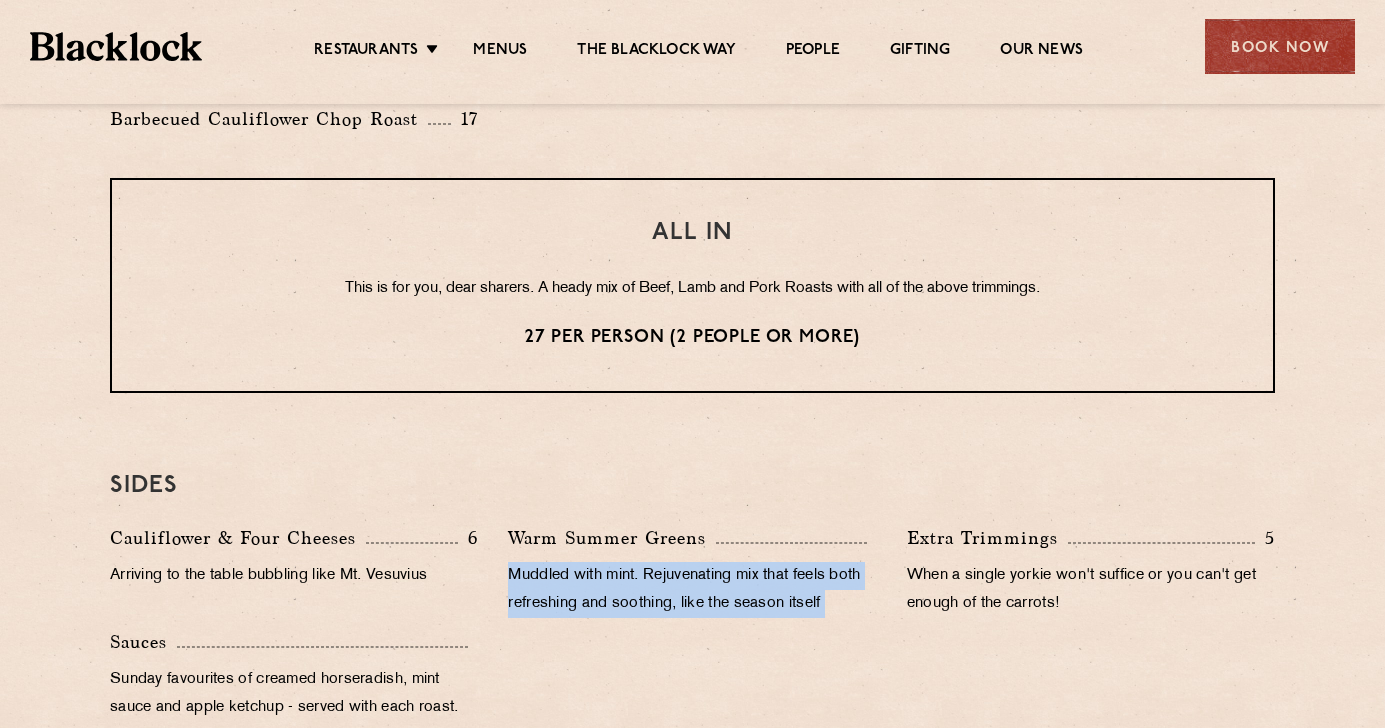 click on "Muddled with mint. Rejuvenating mix that feels both refreshing and soothing, like the season itself" at bounding box center (692, 590) 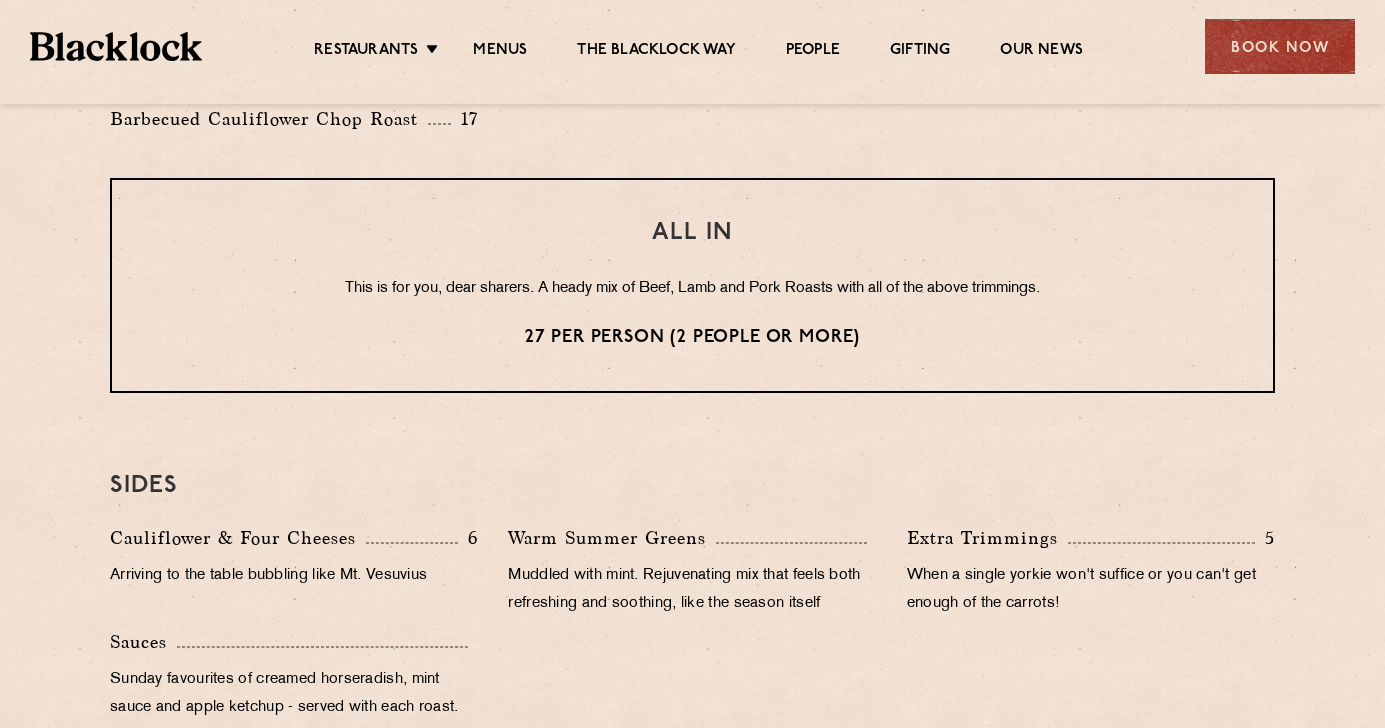click on "Muddled with mint. Rejuvenating mix that feels both refreshing and soothing, like the season itself" at bounding box center (692, 590) 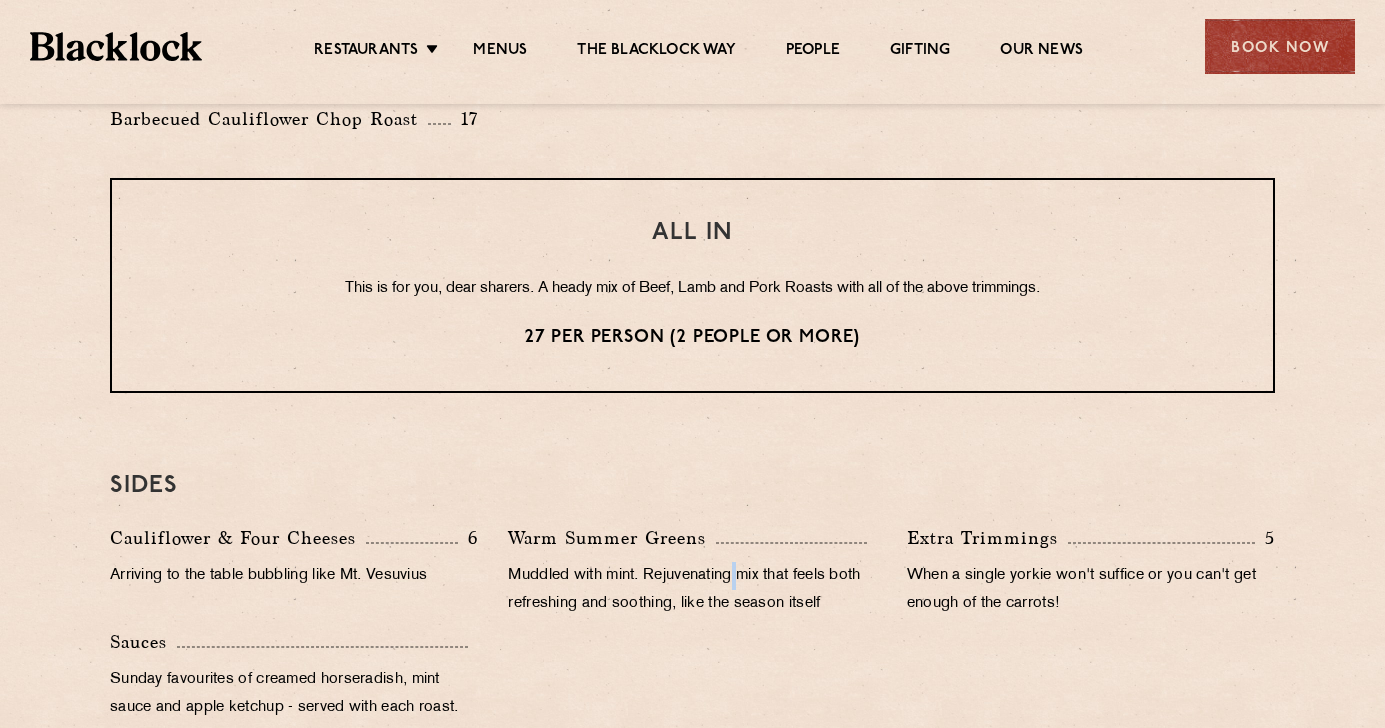 click on "Muddled with mint. Rejuvenating mix that feels both refreshing and soothing, like the season itself" at bounding box center (692, 590) 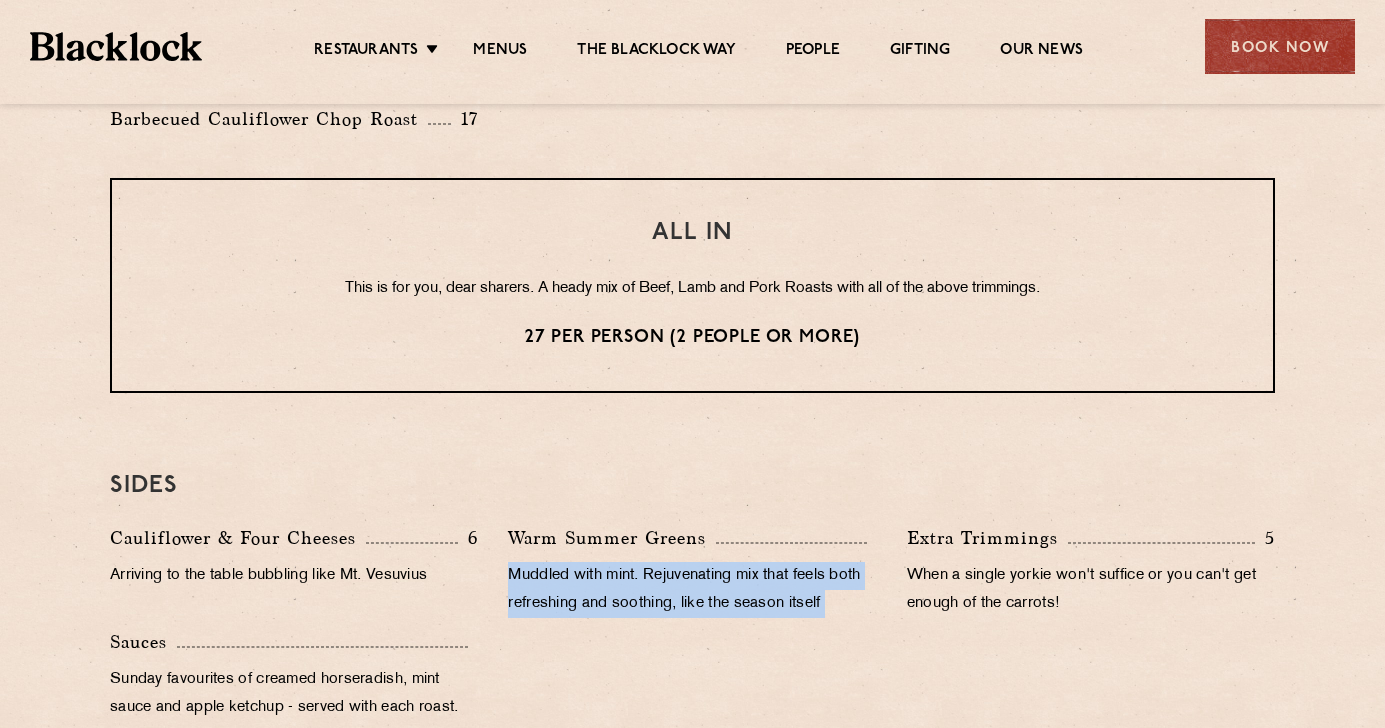 click on "Muddled with mint. Rejuvenating mix that feels both refreshing and soothing, like the season itself" at bounding box center (692, 590) 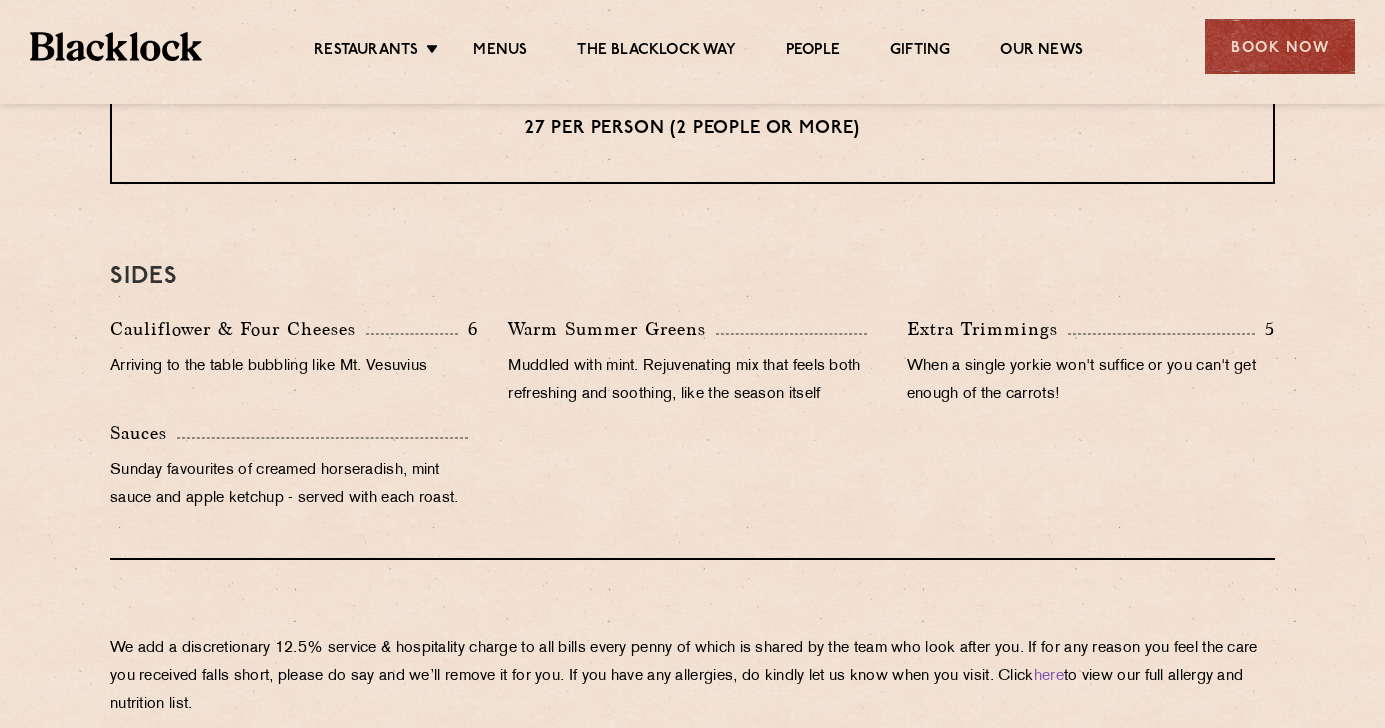 scroll, scrollTop: 1506, scrollLeft: 0, axis: vertical 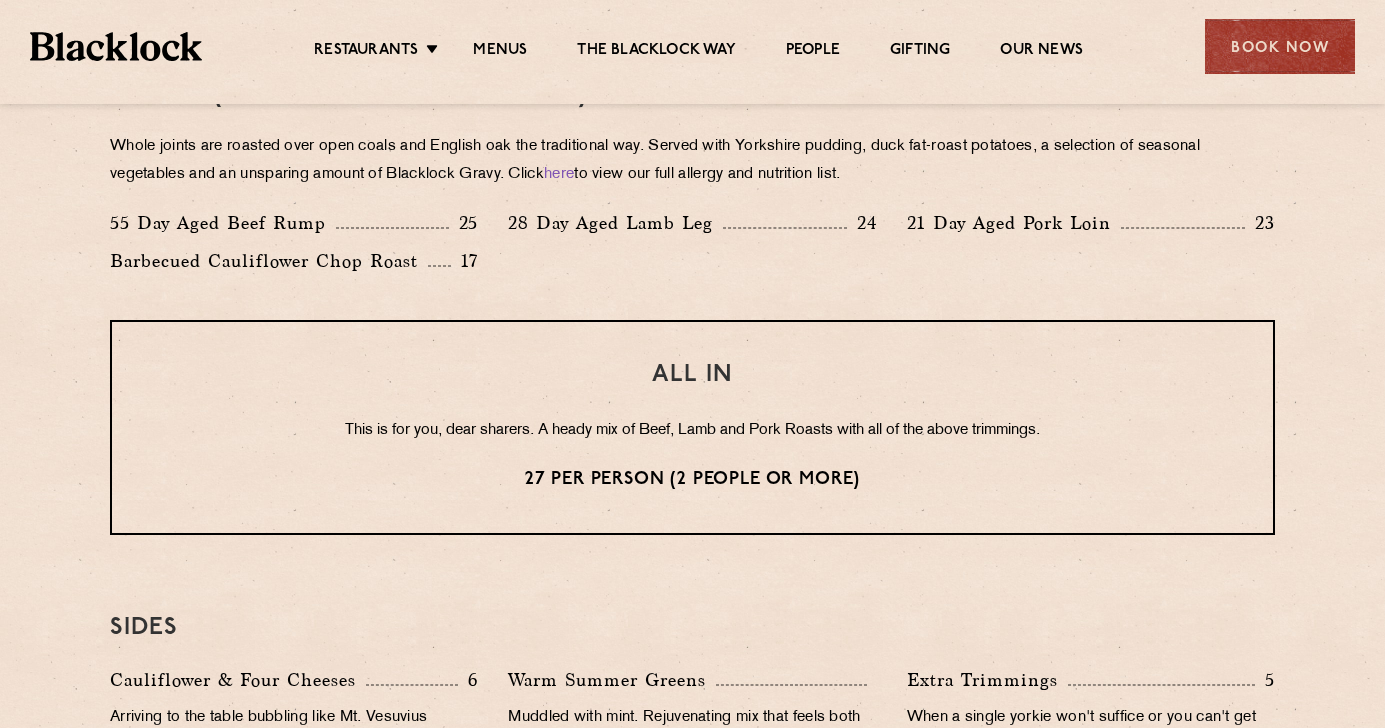 click on "This is for you, dear sharers.
A heady mix of Beef, Lamb and Pork Roasts with all of the above trimmings." at bounding box center [692, 431] 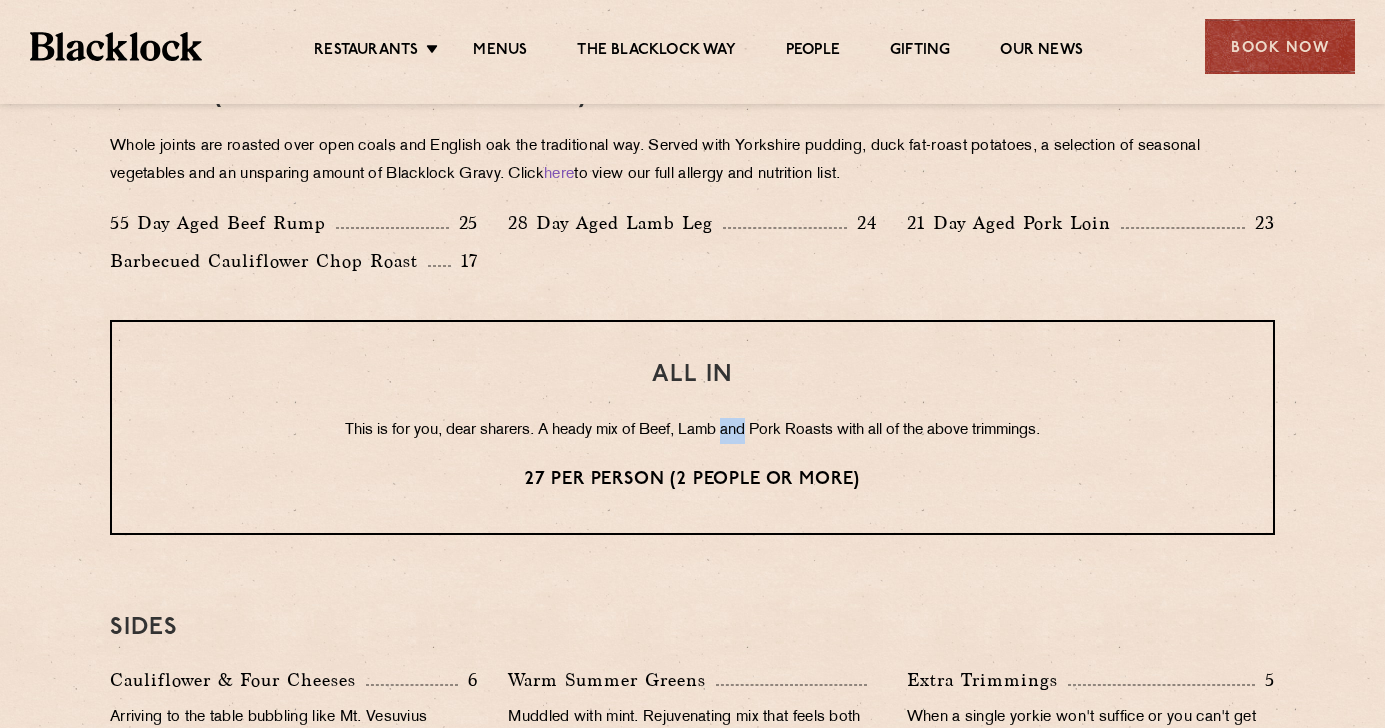 click on "This is for you, dear sharers.
A heady mix of Beef, Lamb and Pork Roasts with all of the above trimmings." at bounding box center (692, 431) 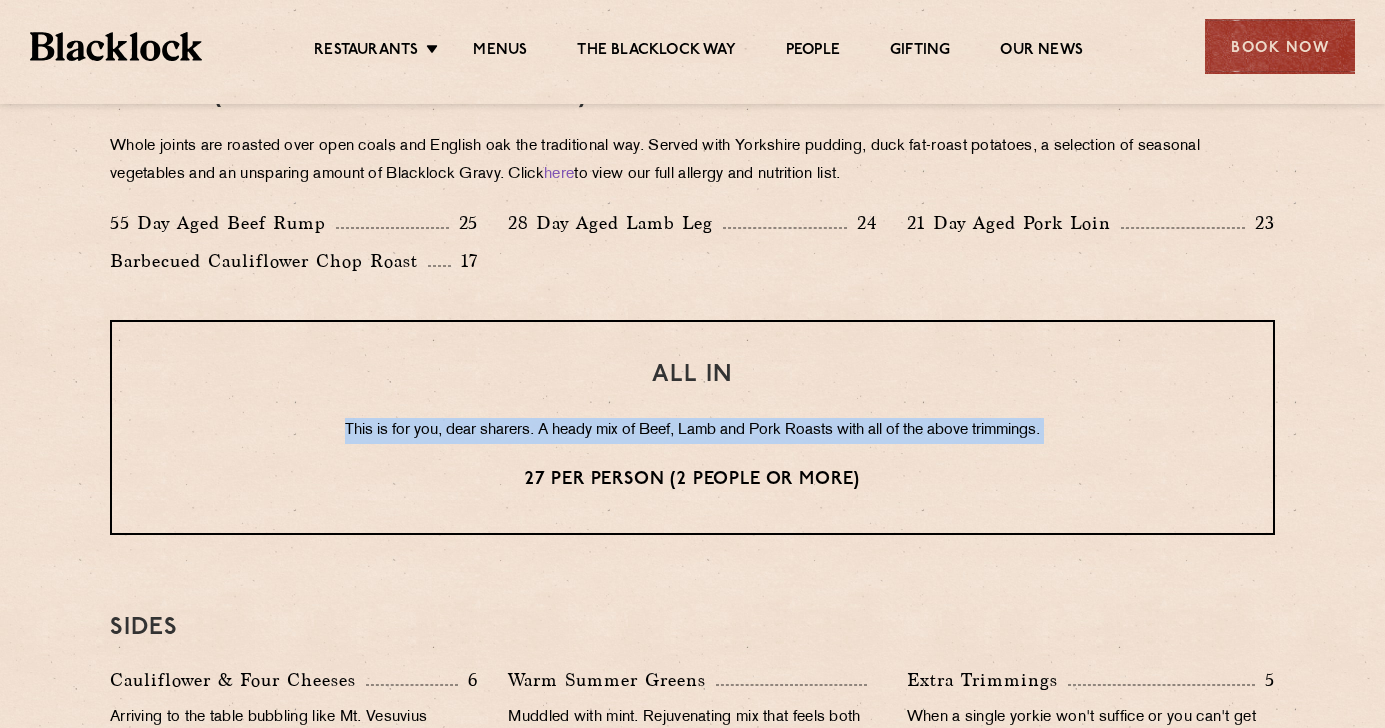 click on "This is for you, dear sharers.
A heady mix of Beef, Lamb and Pork Roasts with all of the above trimmings." at bounding box center (692, 431) 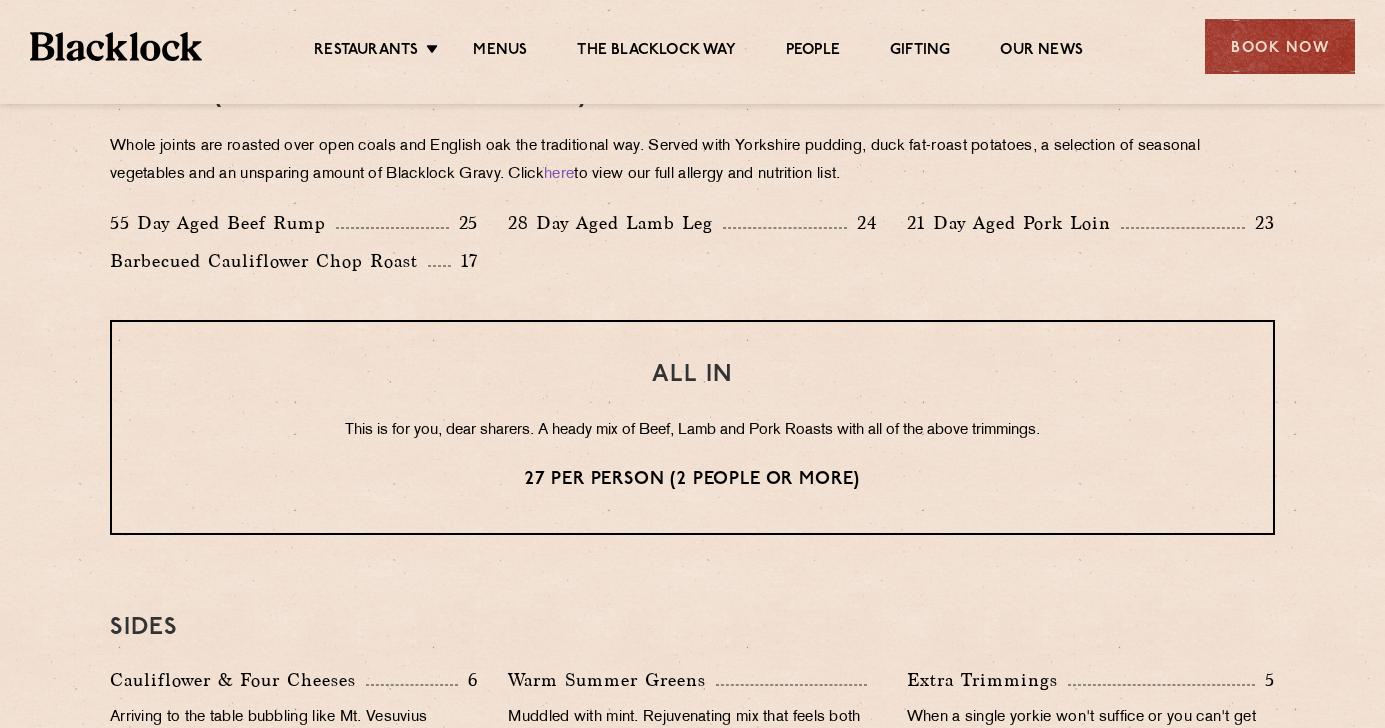 click on "This is for you, dear sharers.
A heady mix of Beef, Lamb and Pork Roasts with all of the above trimmings." at bounding box center (692, 431) 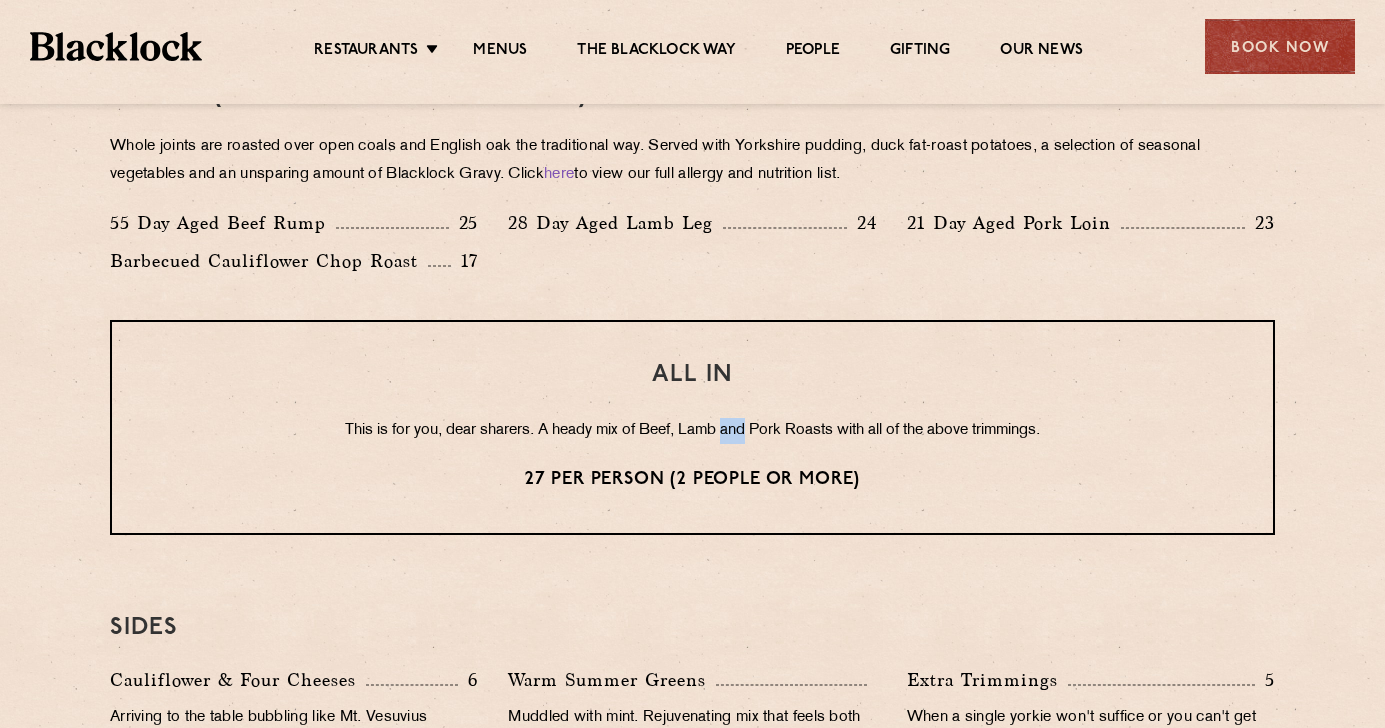 click on "This is for you, dear sharers.
A heady mix of Beef, Lamb and Pork Roasts with all of the above trimmings." at bounding box center [692, 431] 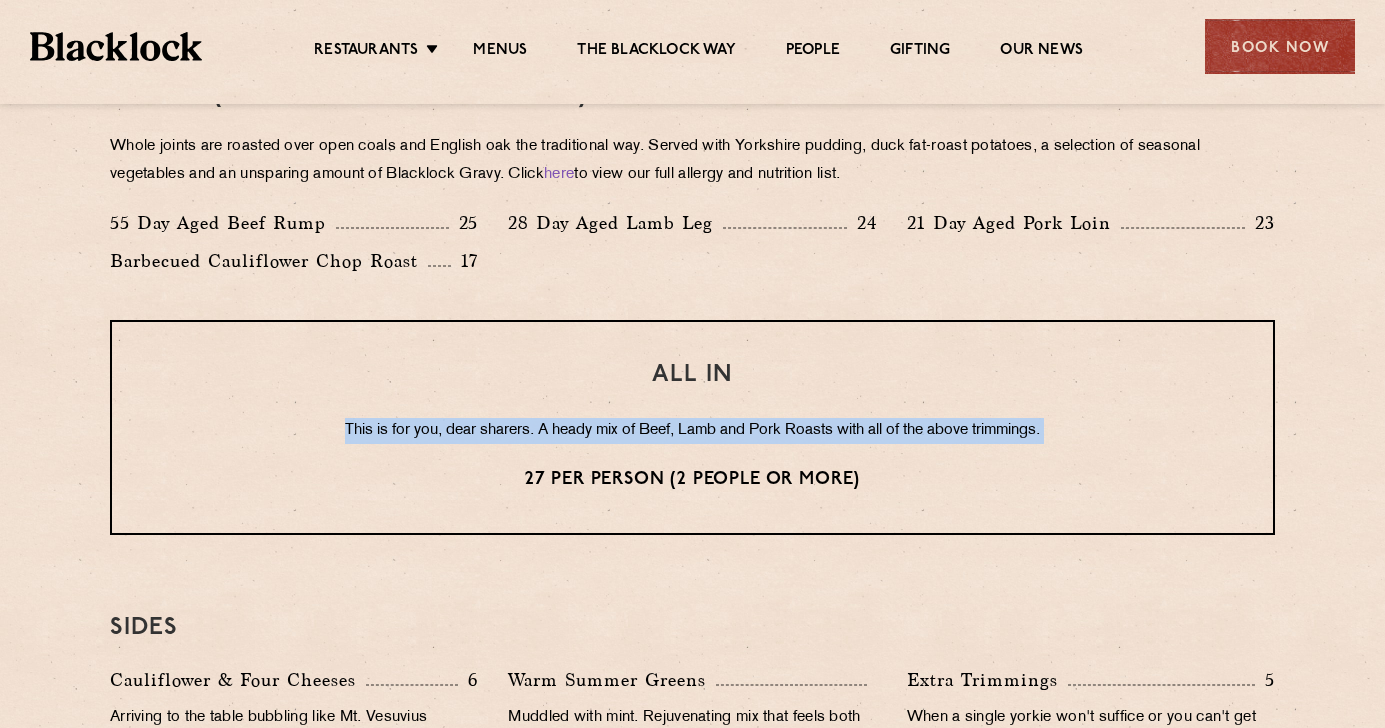 click on "ALL IN This is for you, dear sharers.
A heady mix of Beef, Lamb and Pork Roasts with all of the above trimmings. 27 per person (2 people or more)" at bounding box center (692, 427) 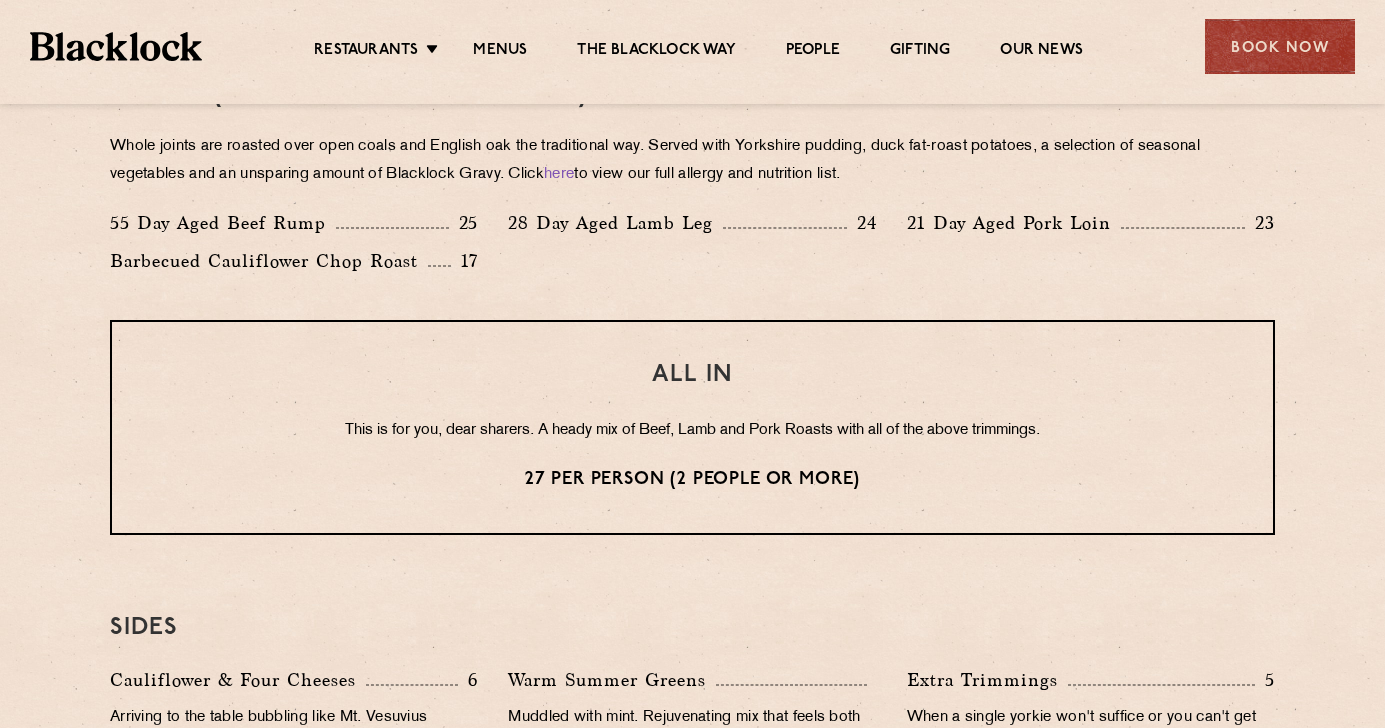 click on "ALL IN This is for you, dear sharers.
A heady mix of Beef, Lamb and Pork Roasts with all of the above trimmings. 27 per person (2 people or more)" at bounding box center (692, 427) 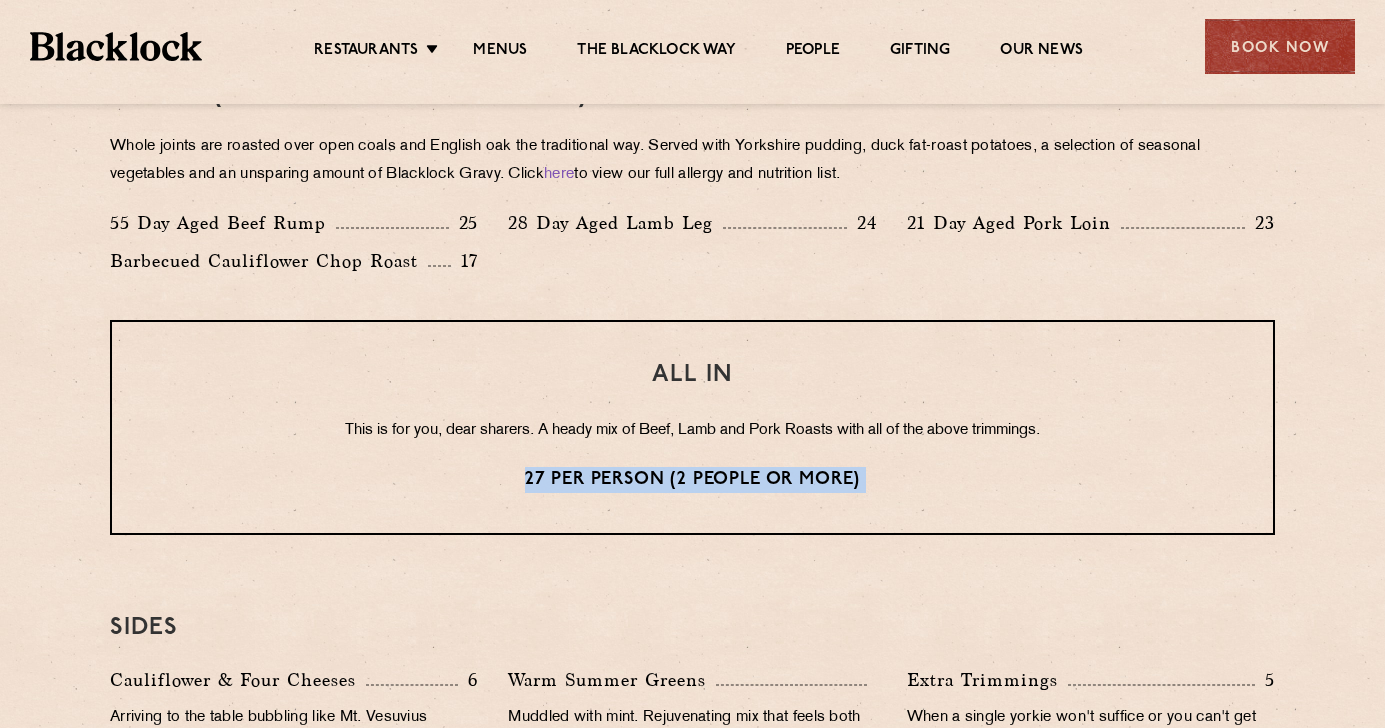 click on "This is for you, dear sharers.
A heady mix of Beef, Lamb and Pork Roasts with all of the above trimmings." at bounding box center (692, 431) 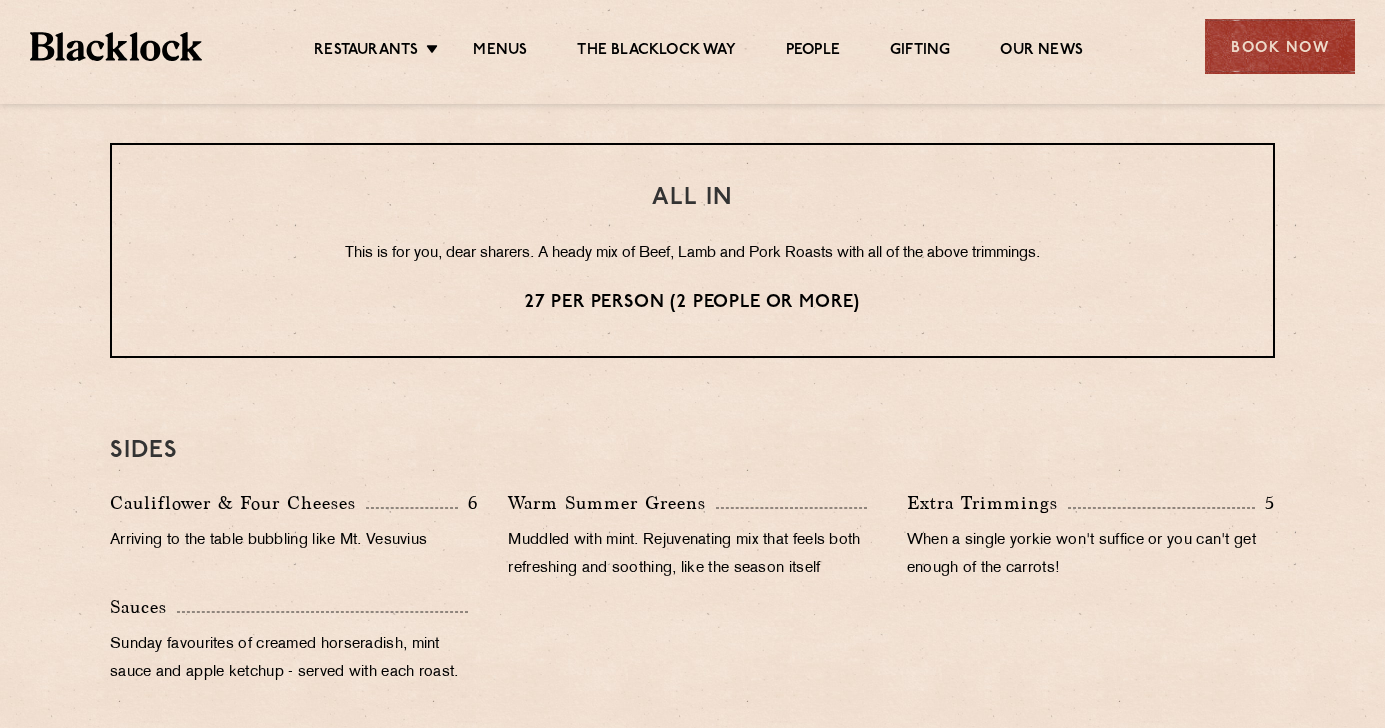 scroll, scrollTop: 1668, scrollLeft: 0, axis: vertical 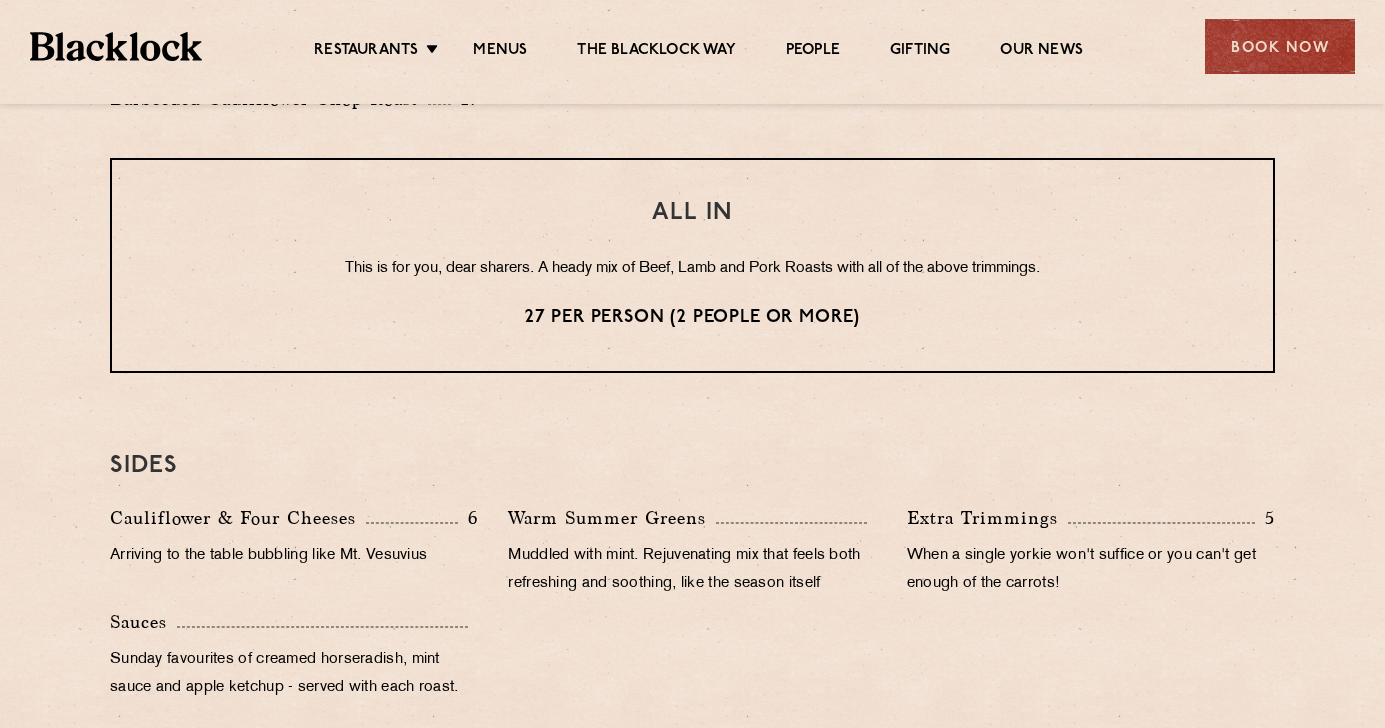 click on "This is for you, dear sharers.
A heady mix of Beef, Lamb and Pork Roasts with all of the above trimmings." at bounding box center [692, 269] 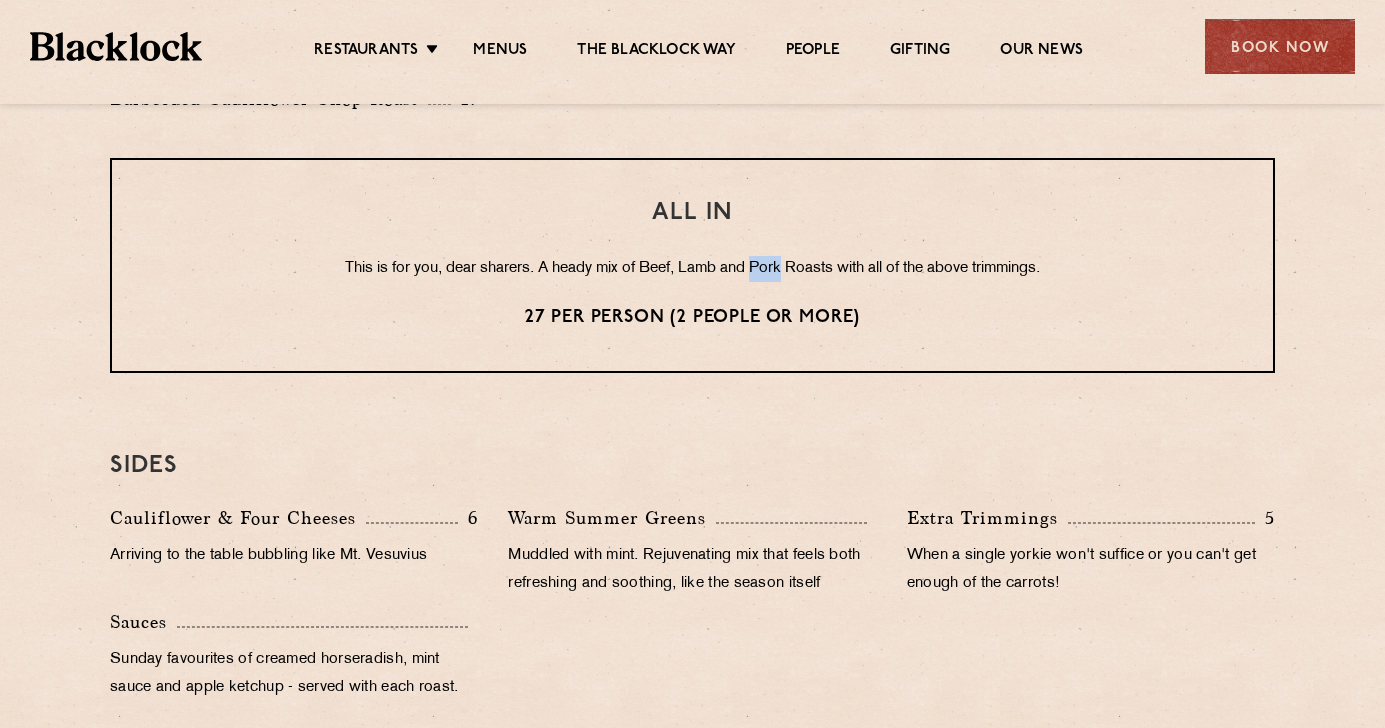 click on "This is for you, dear sharers.
A heady mix of Beef, Lamb and Pork Roasts with all of the above trimmings." at bounding box center (692, 269) 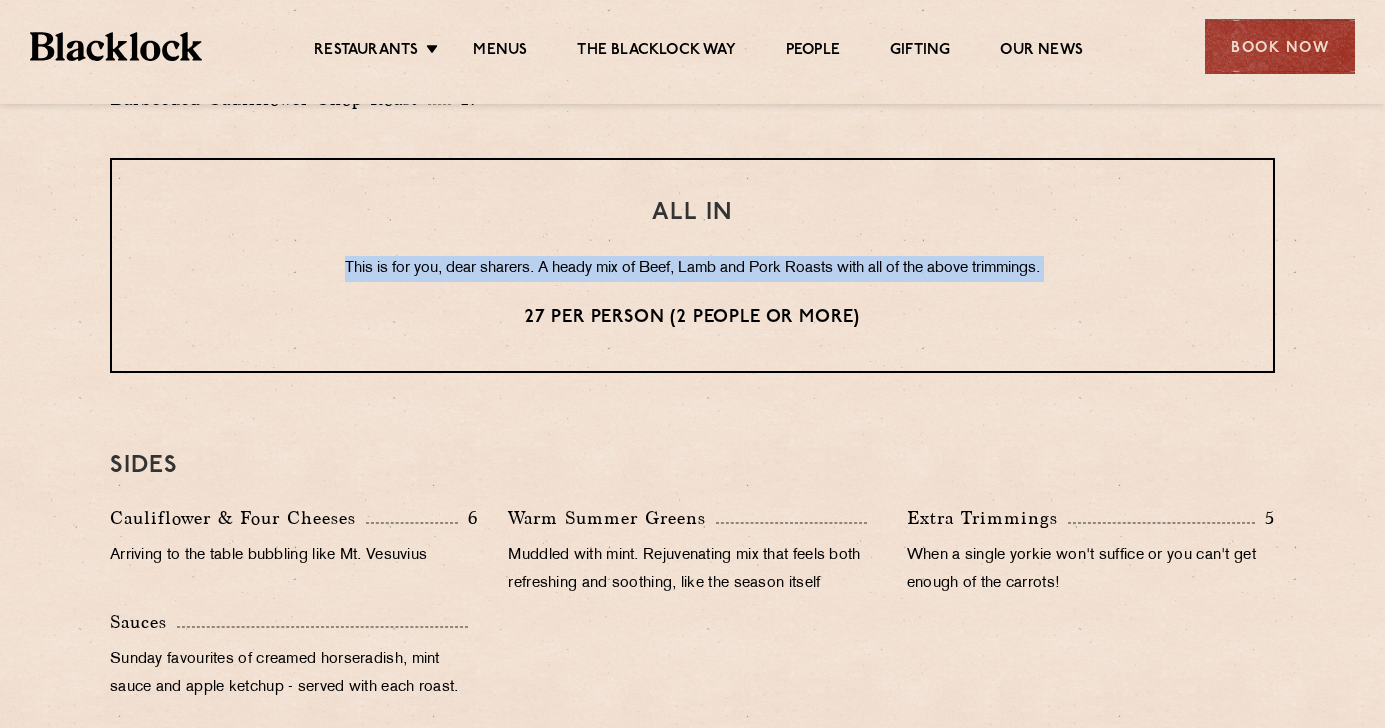 click on "This is for you, dear sharers.
A heady mix of Beef, Lamb and Pork Roasts with all of the above trimmings." at bounding box center (692, 269) 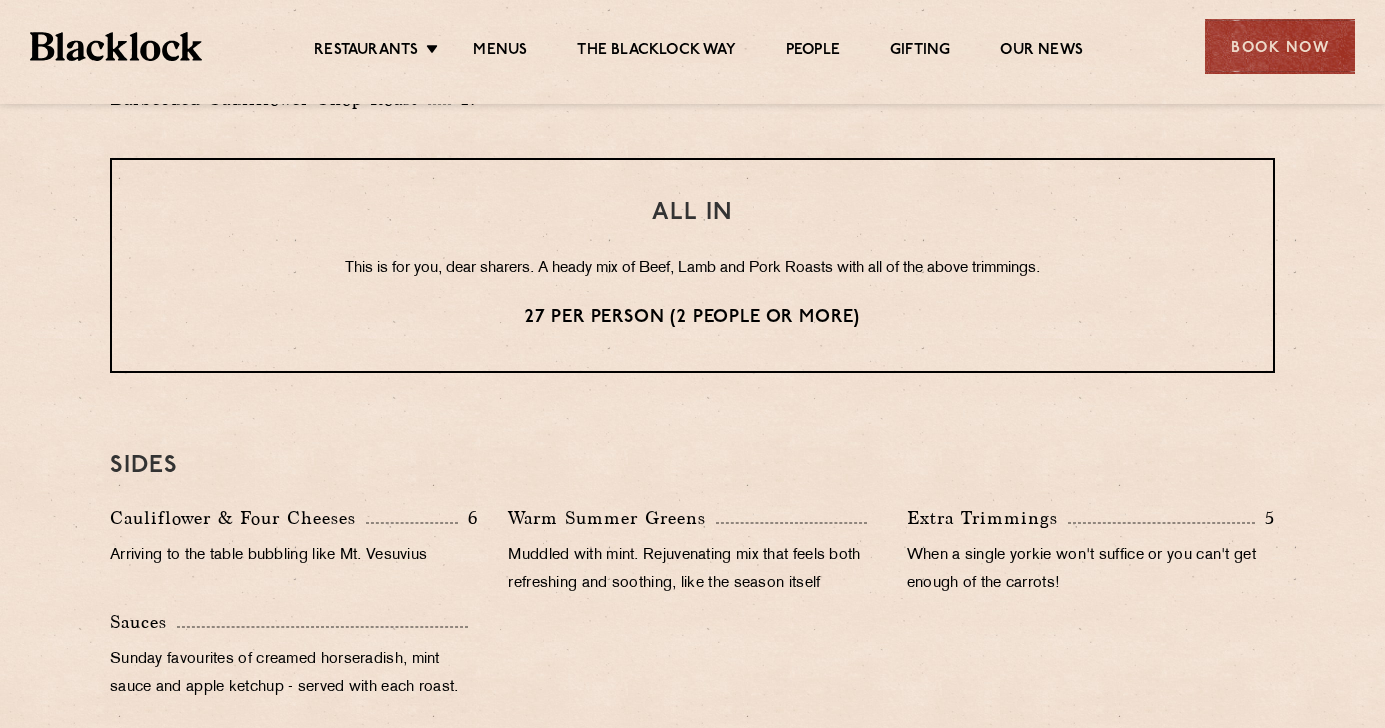 click on "This is for you, dear sharers.
A heady mix of Beef, Lamb and Pork Roasts with all of the above trimmings." at bounding box center [692, 269] 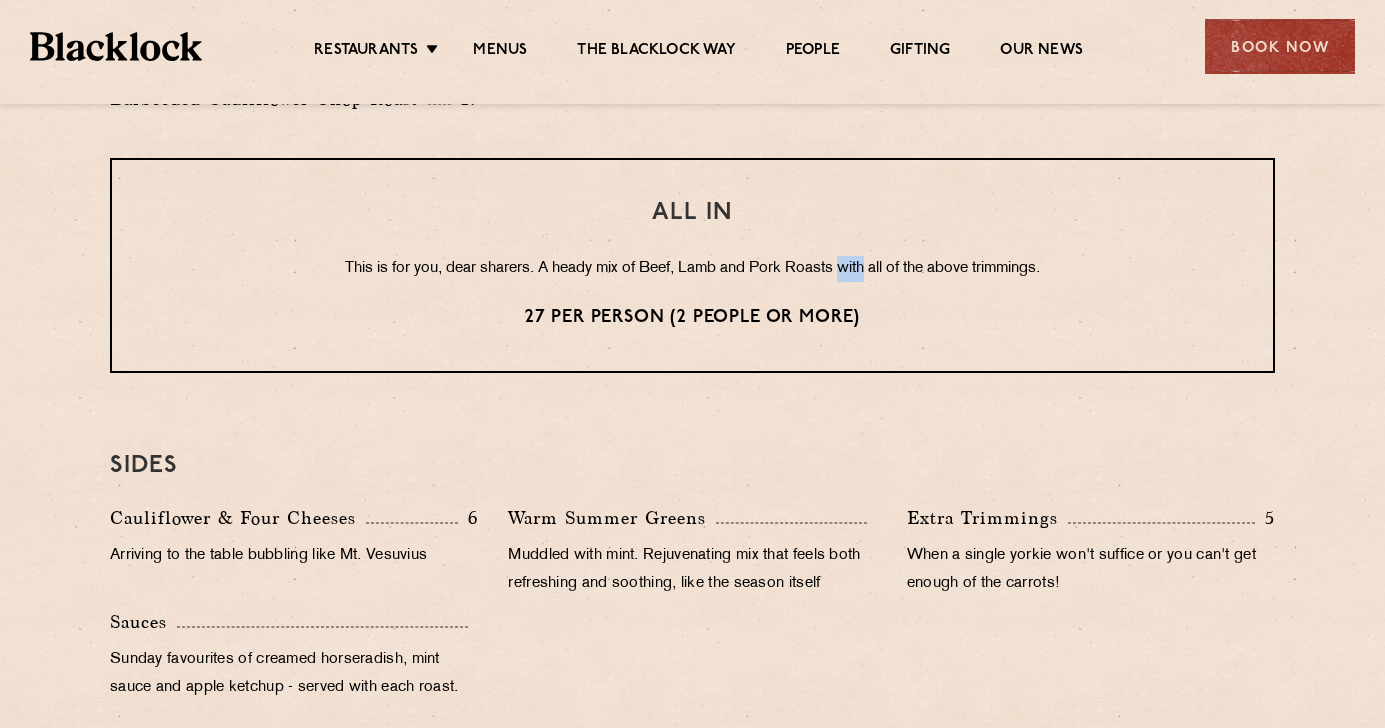 click on "This is for you, dear sharers.
A heady mix of Beef, Lamb and Pork Roasts with all of the above trimmings." at bounding box center [692, 269] 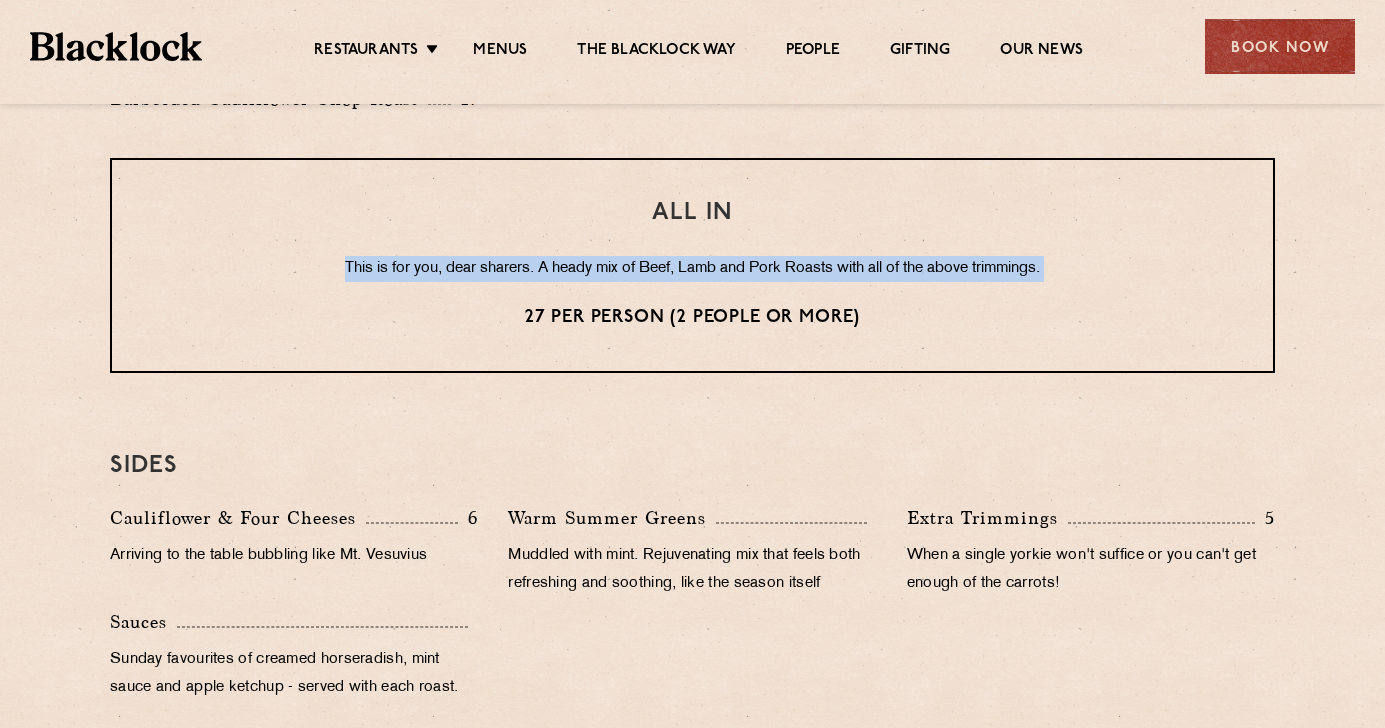 click on "This is for you, dear sharers.
A heady mix of Beef, Lamb and Pork Roasts with all of the above trimmings." at bounding box center (692, 269) 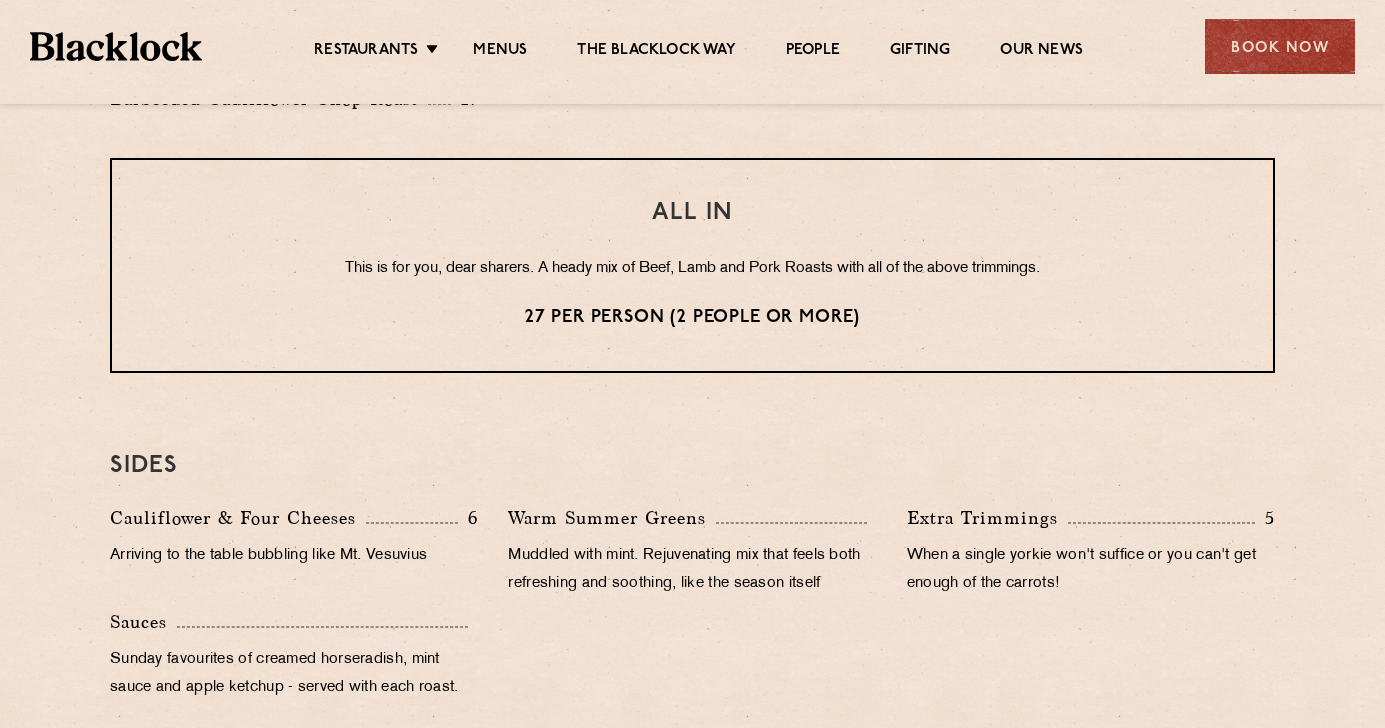 click on "This is for you, dear sharers.
A heady mix of Beef, Lamb and Pork Roasts with all of the above trimmings." at bounding box center [692, 269] 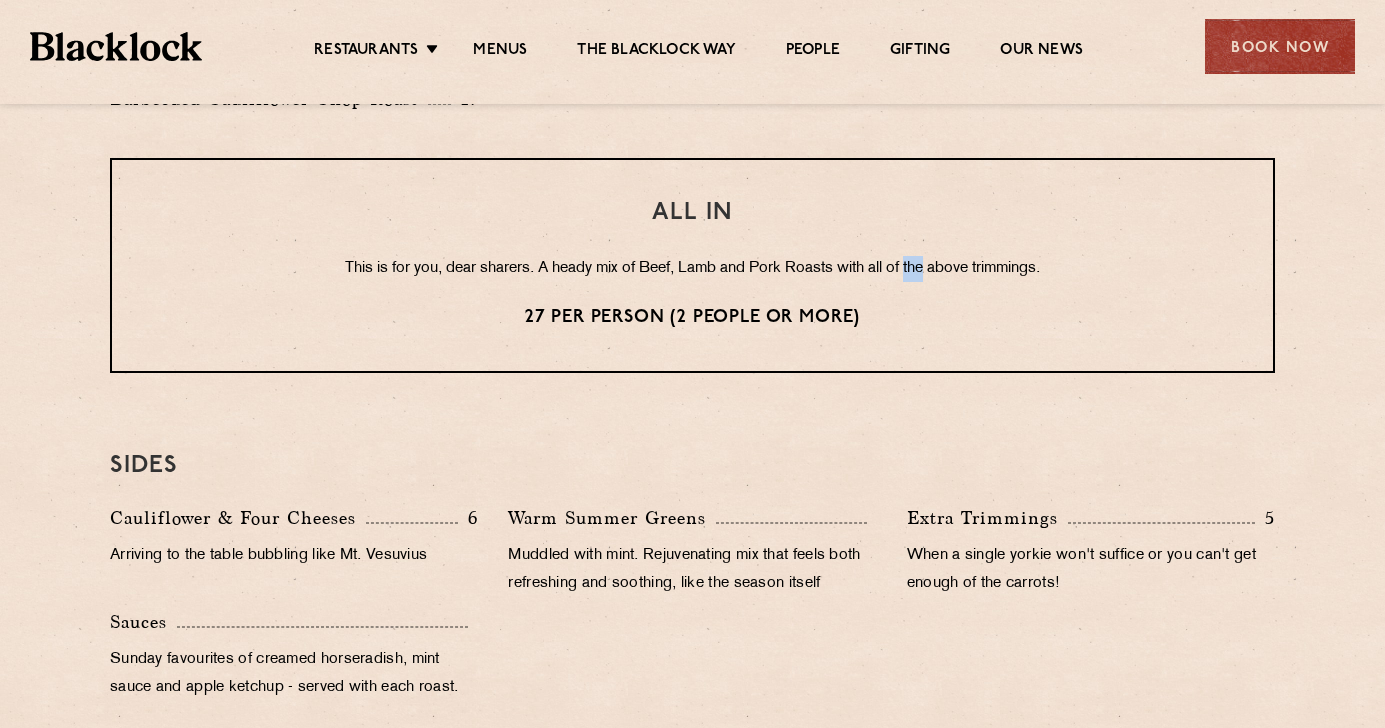 click on "ALL IN This is for you, dear sharers.
A heady mix of Beef, Lamb and Pork Roasts with all of the above trimmings. 27 per person (2 people or more)" at bounding box center (692, 265) 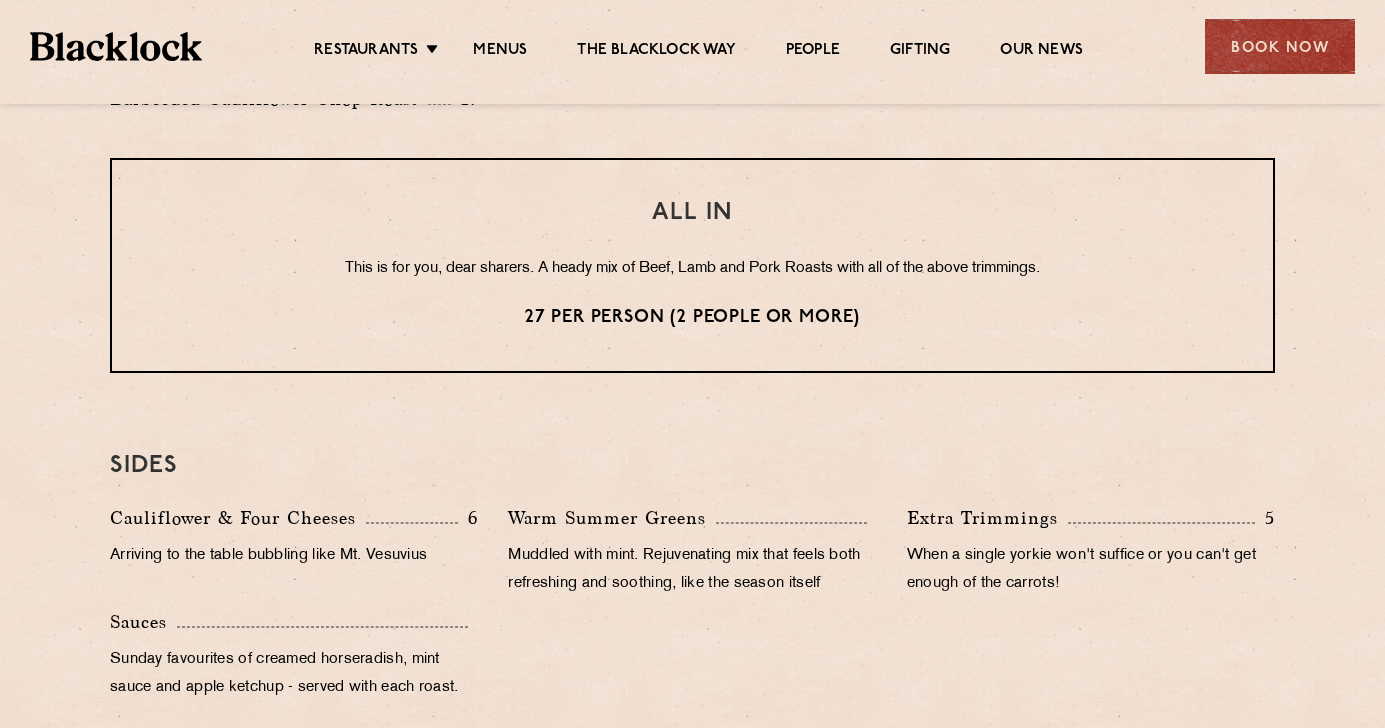 click on "ALL IN This is for you, dear sharers.
A heady mix of Beef, Lamb and Pork Roasts with all of the above trimmings. 27 per person (2 people or more)" at bounding box center (692, 265) 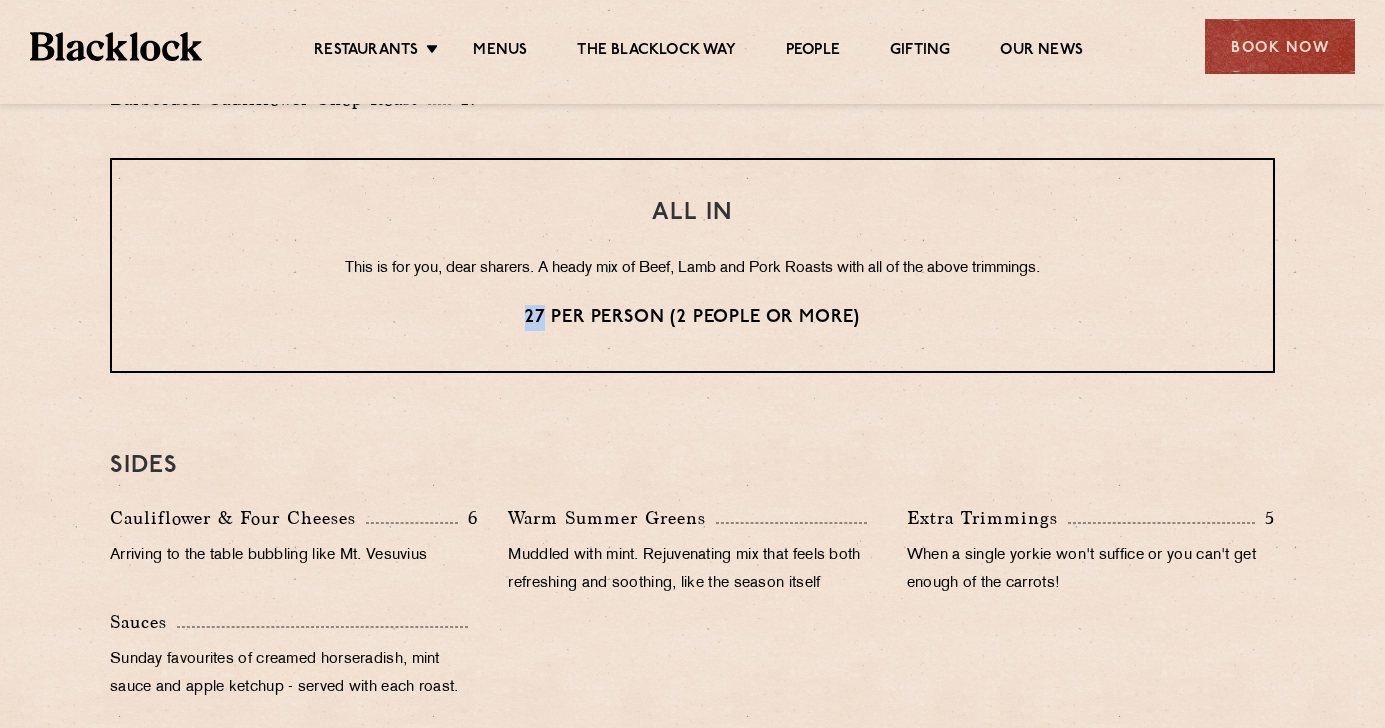 click on "ALL IN This is for you, dear sharers.
A heady mix of Beef, Lamb and Pork Roasts with all of the above trimmings. 27 per person (2 people or more)" at bounding box center (692, 265) 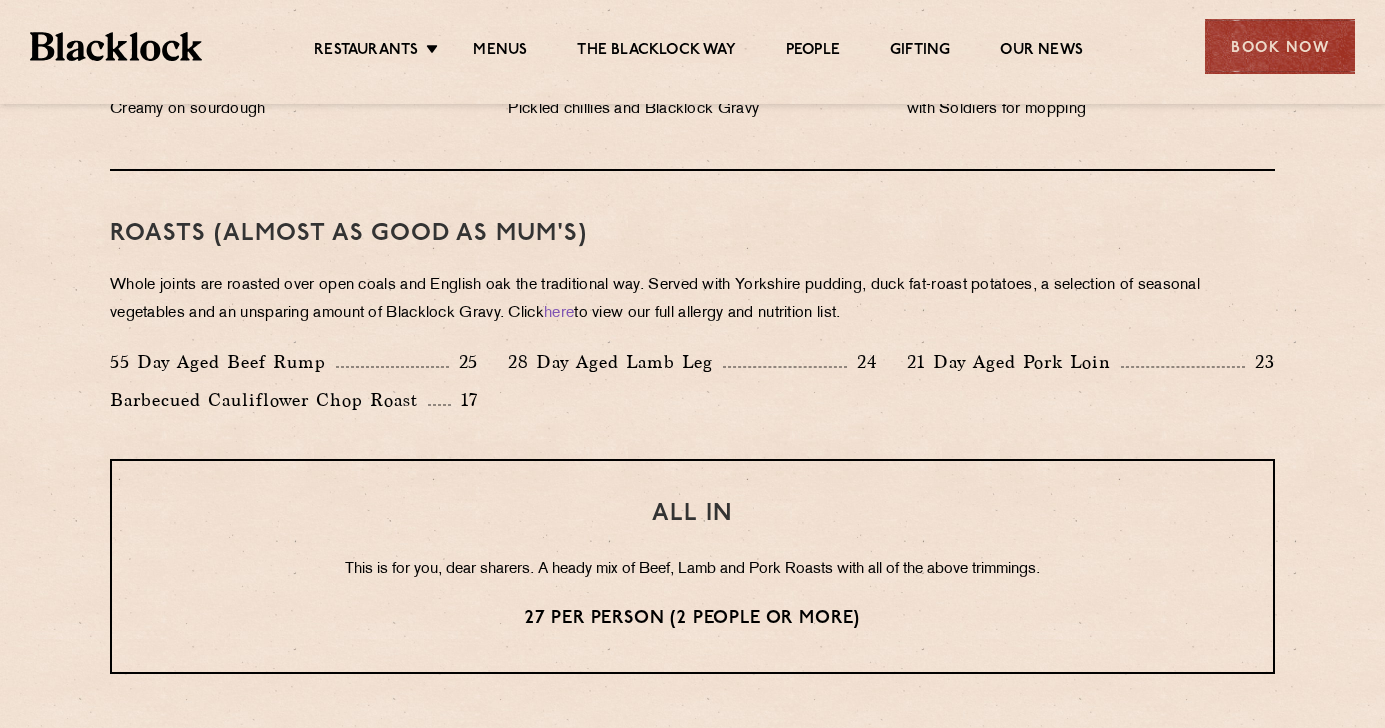 scroll, scrollTop: 981, scrollLeft: 0, axis: vertical 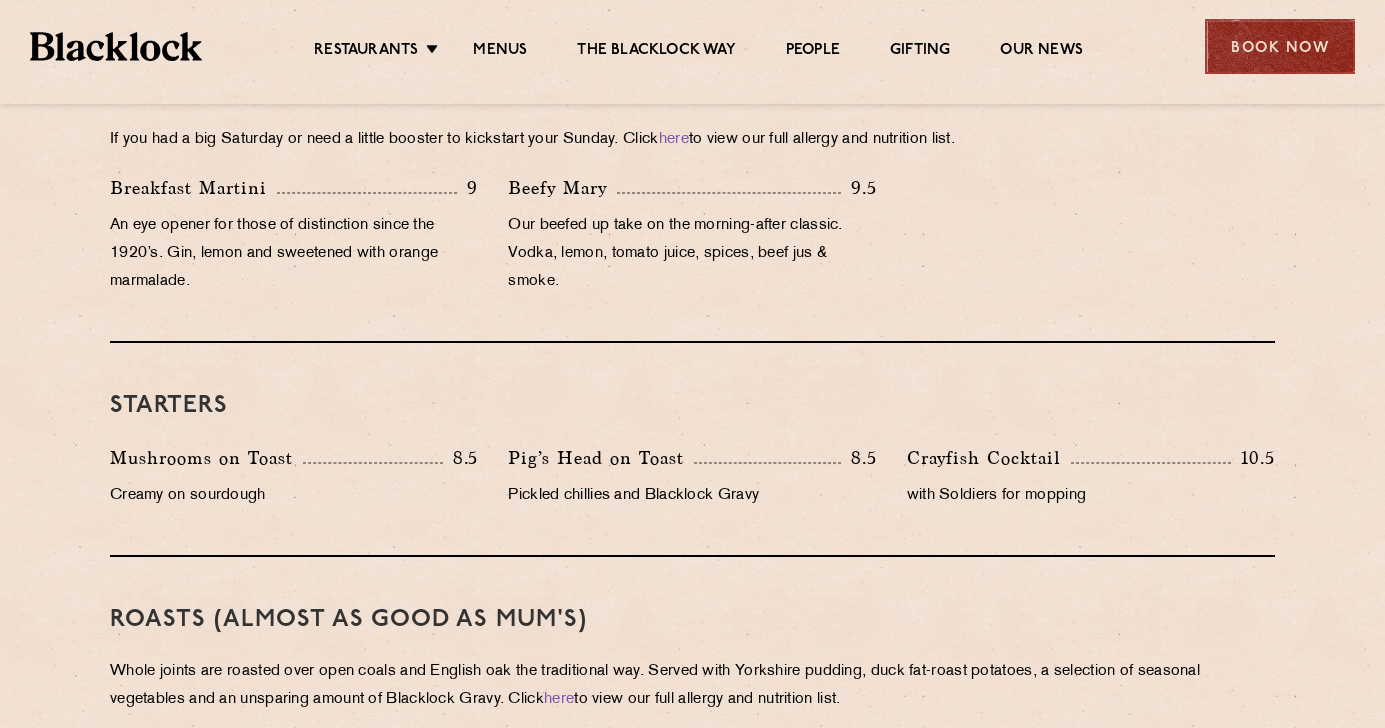 click on "Book Now" at bounding box center (1280, 46) 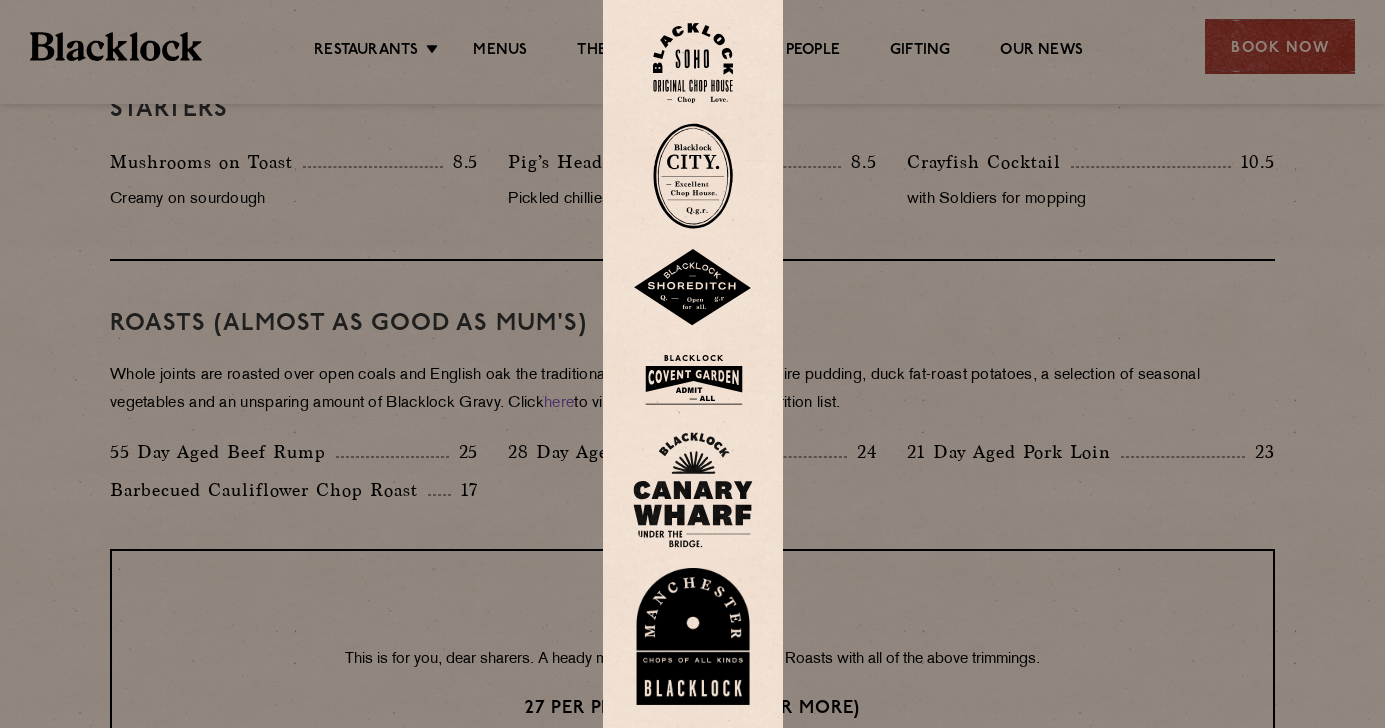 scroll, scrollTop: 1276, scrollLeft: 0, axis: vertical 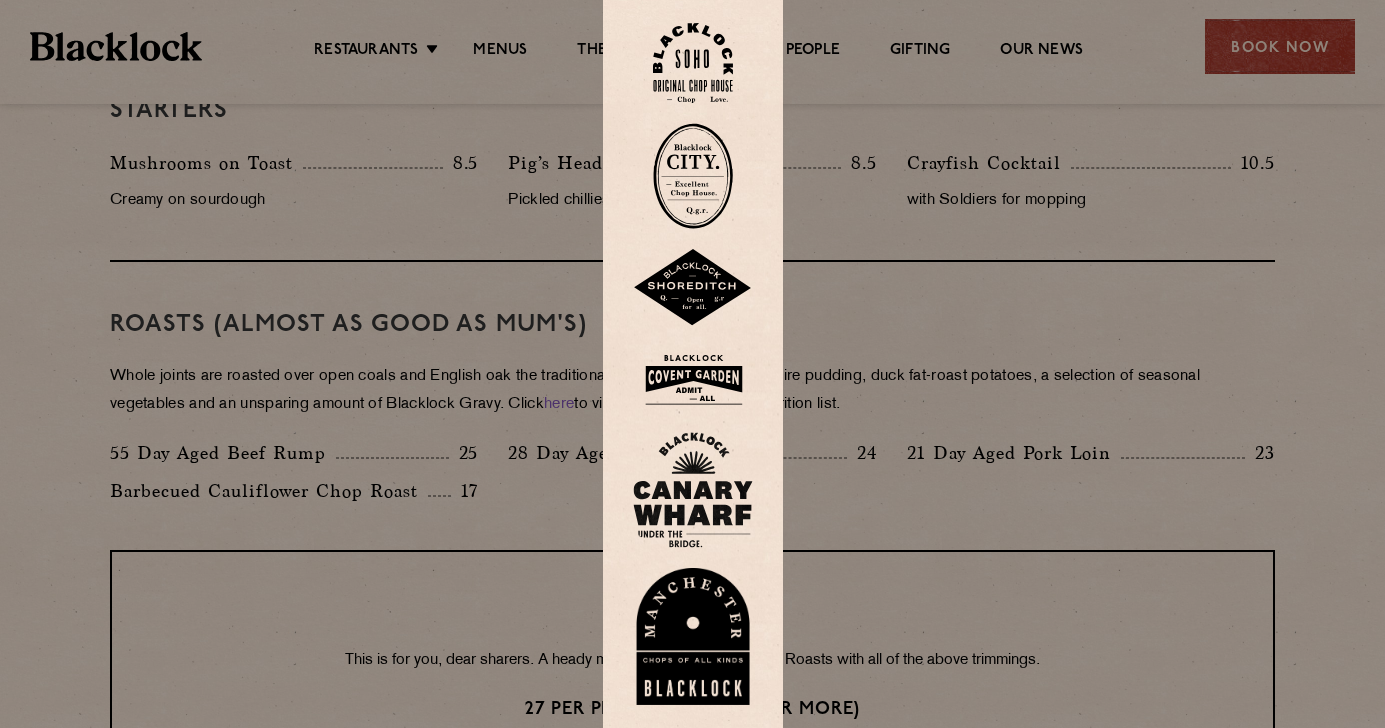 click at bounding box center [693, 63] 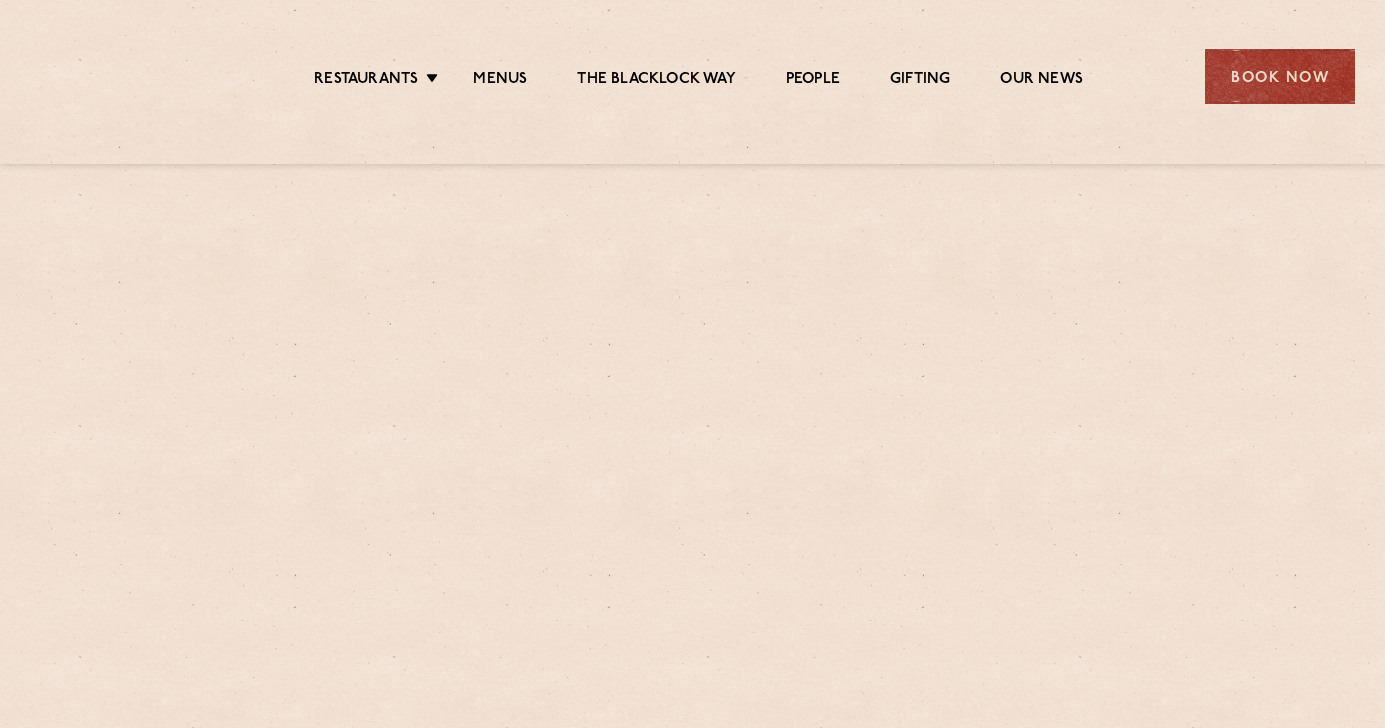 scroll, scrollTop: 0, scrollLeft: 0, axis: both 